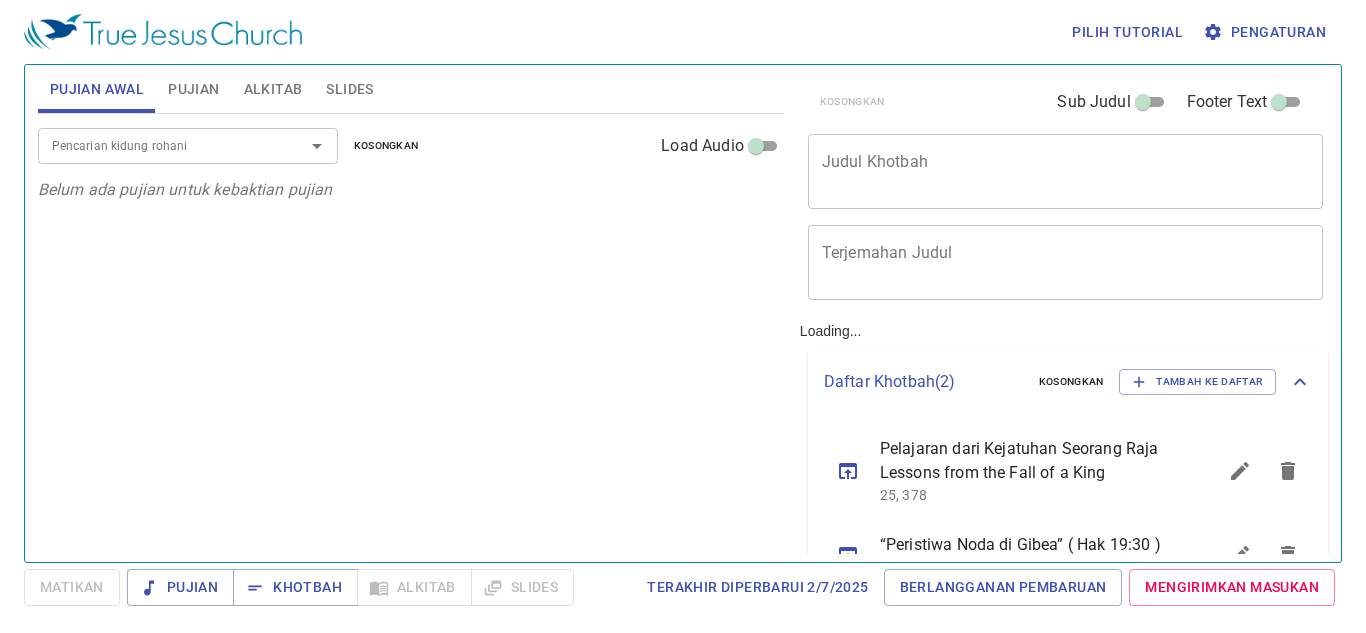 scroll, scrollTop: 0, scrollLeft: 0, axis: both 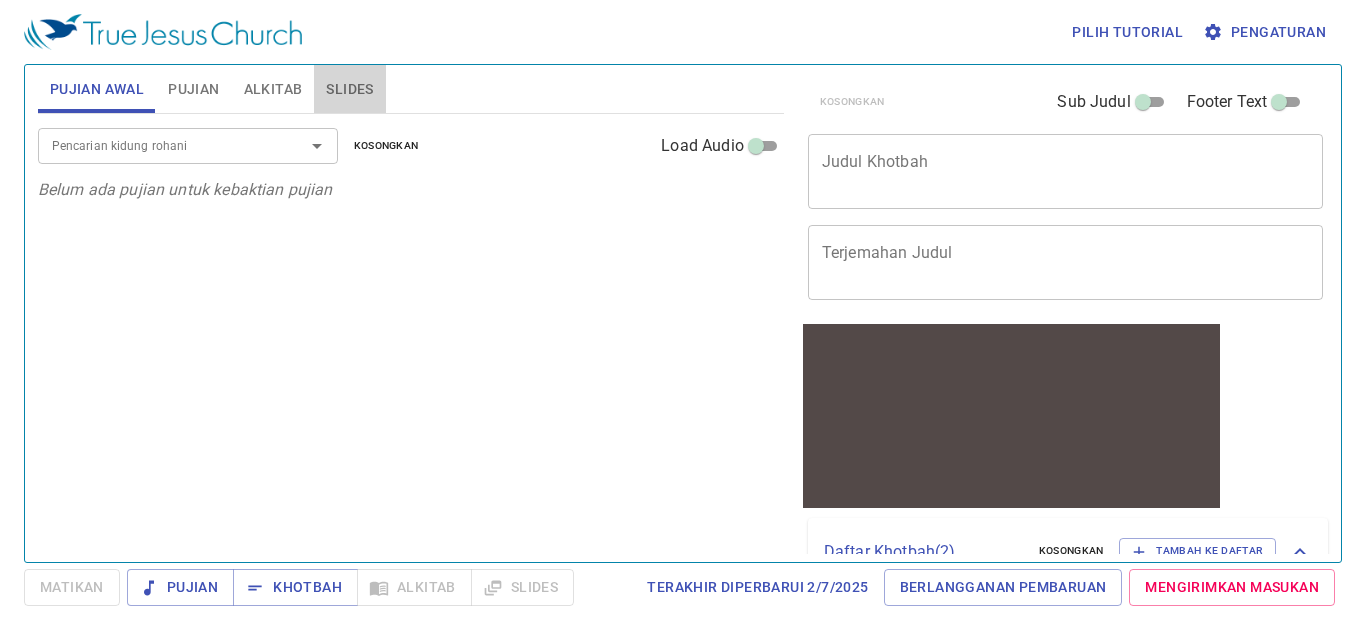 click on "Slides" at bounding box center (349, 89) 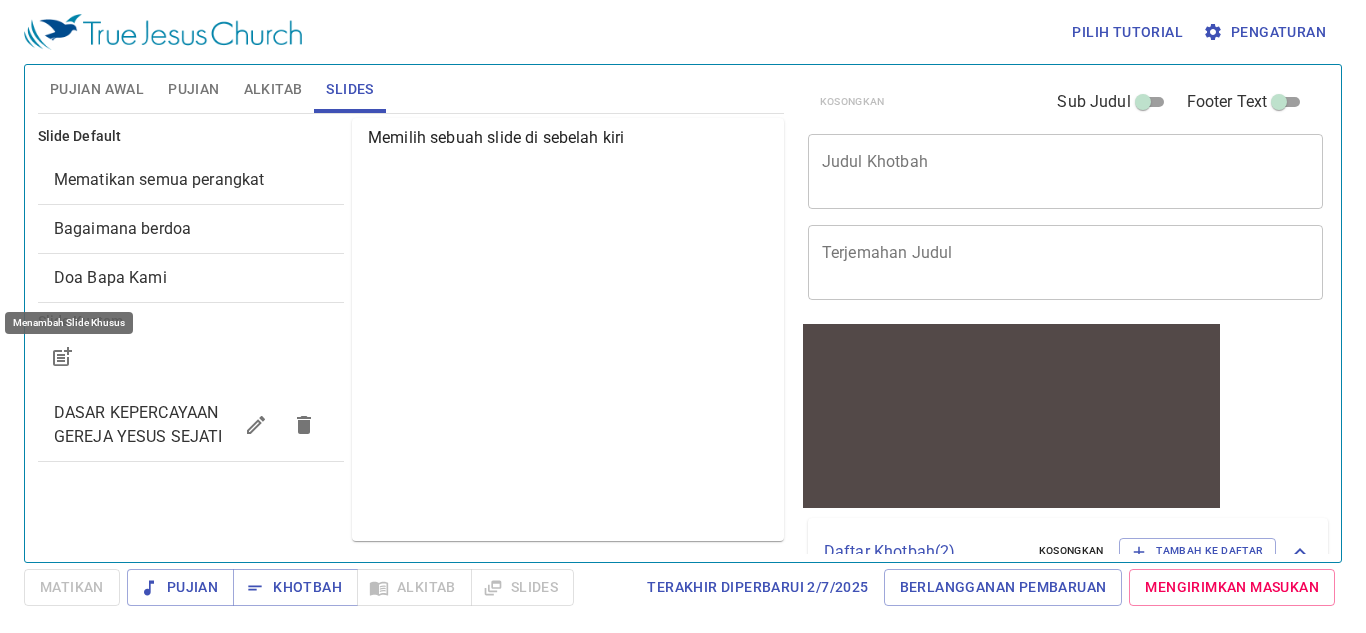 click 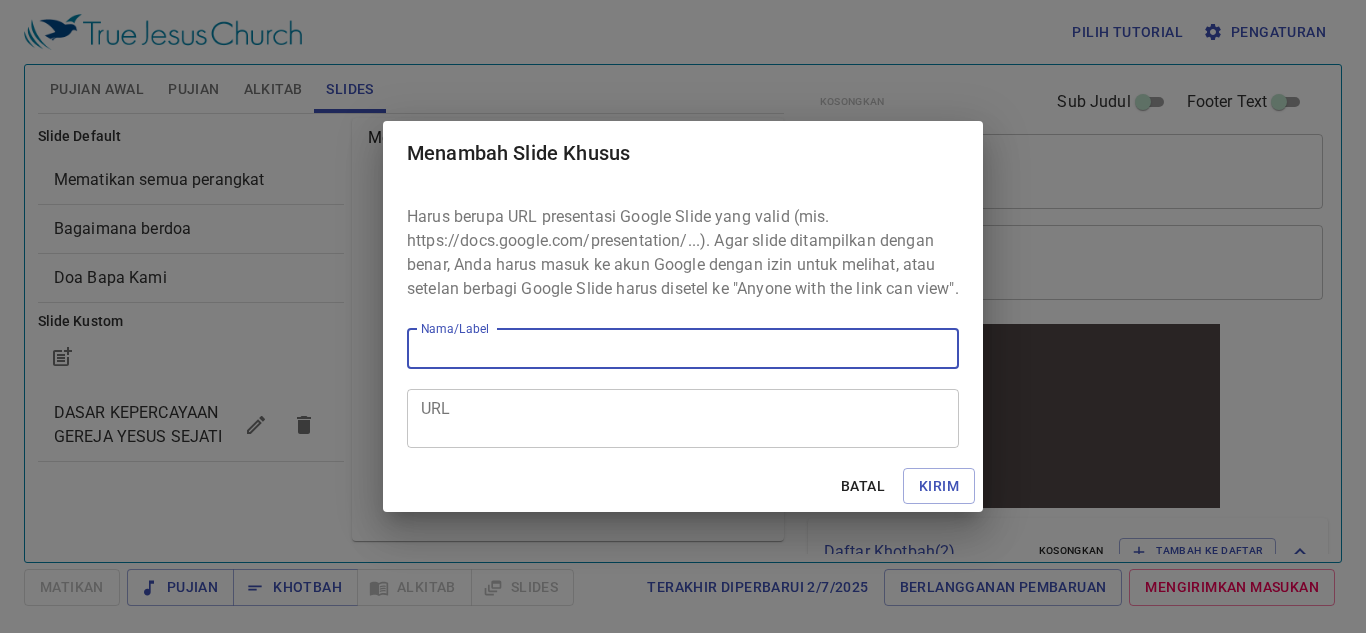 click on "URL" at bounding box center (683, 418) 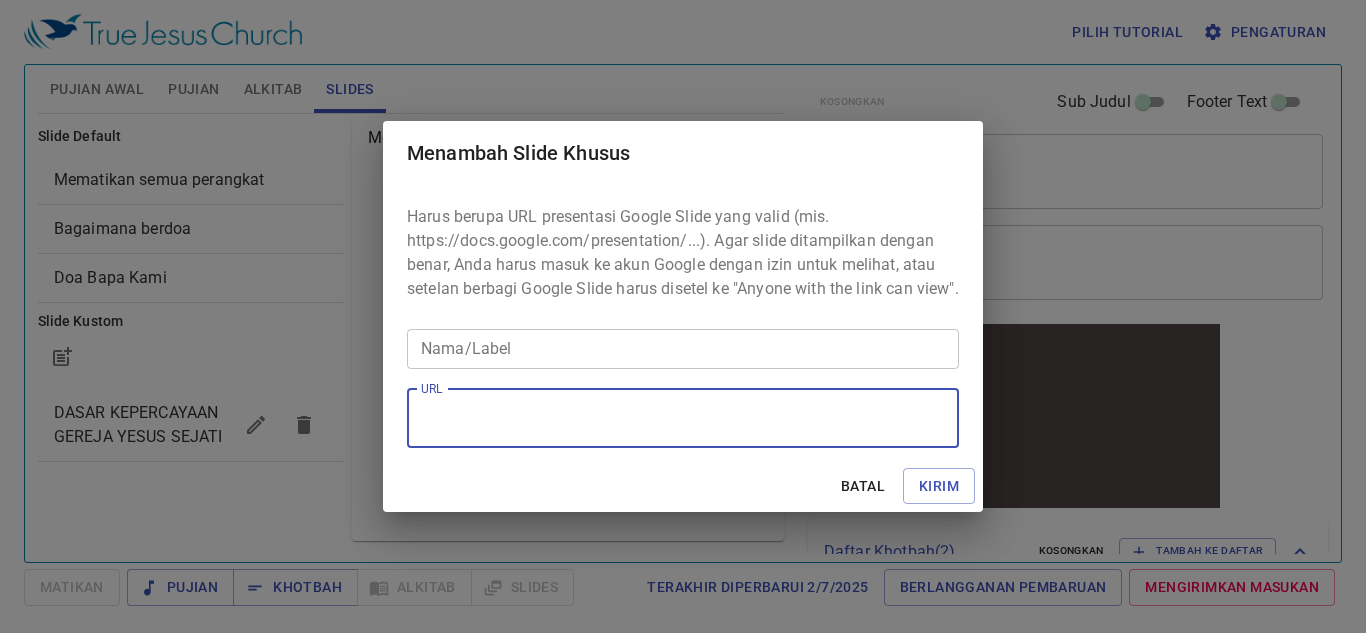paste on "https://docs.google.com/presentation/d/1guqNg9wxd2gyHqq-sWLXXNn8RhokvVPX/edit?slide=id.p1#slide=id.p1" 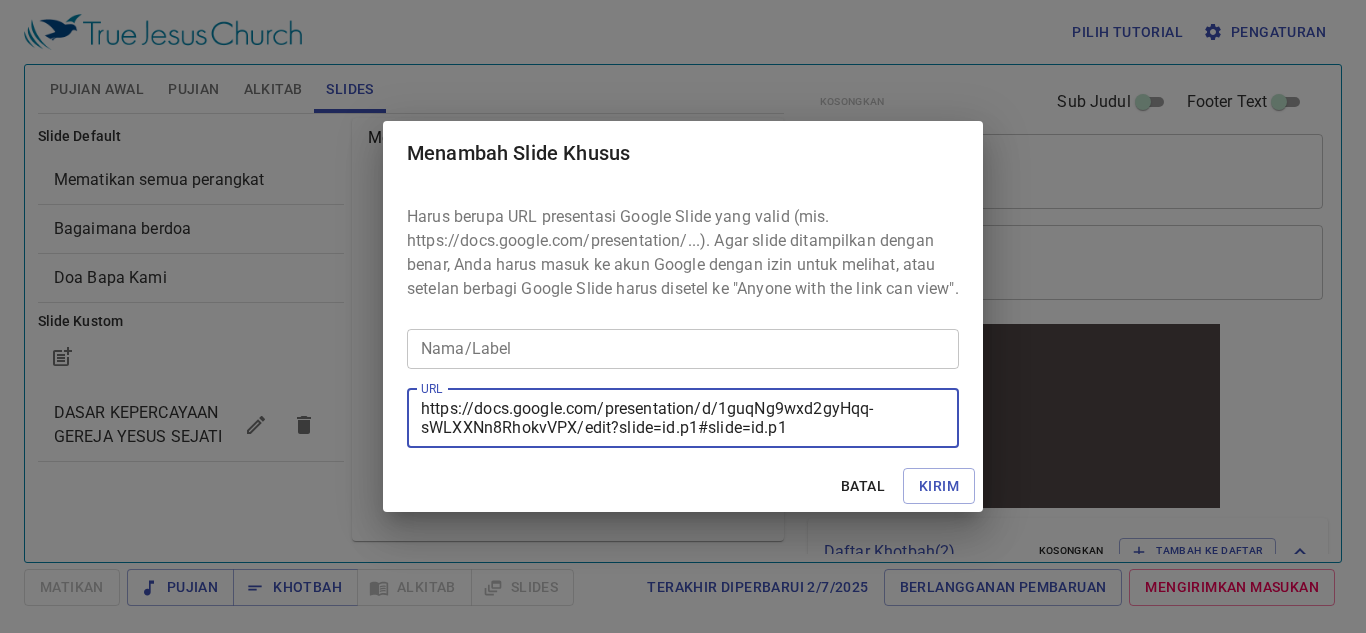 type on "https://docs.google.com/presentation/d/1guqNg9wxd2gyHqq-sWLXXNn8RhokvVPX/edit?slide=id.p1#slide=id.p1" 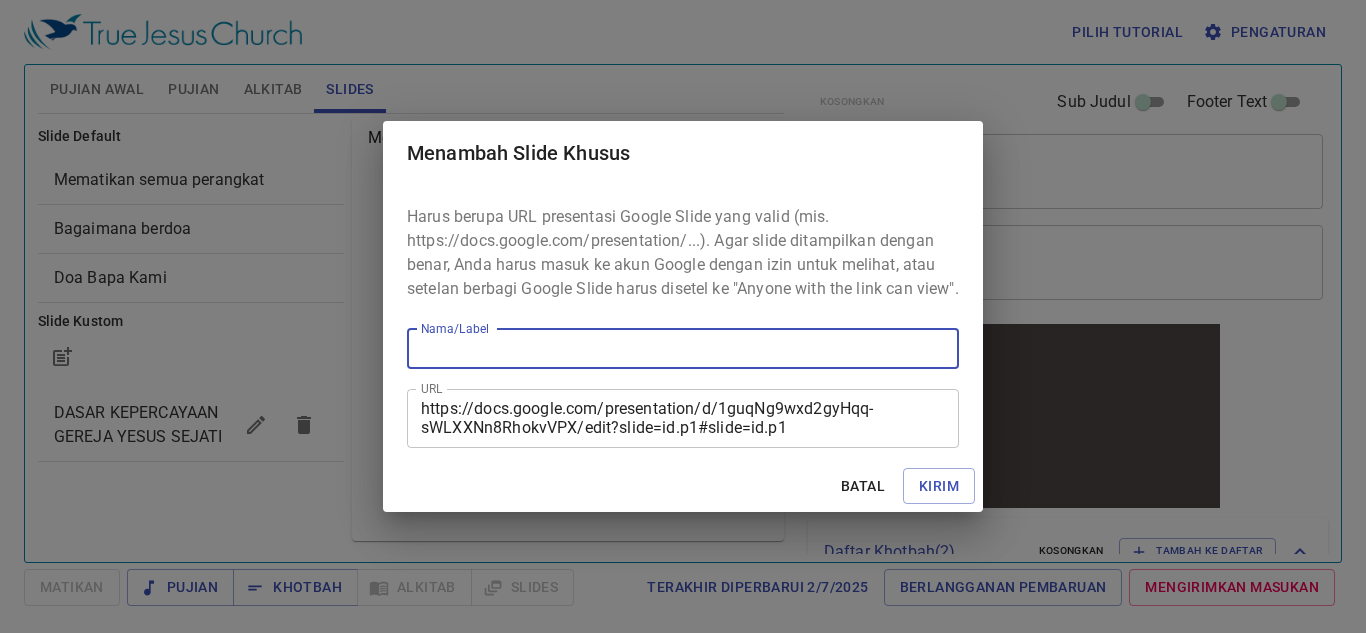paste on "Teladan doa Salomo 1 Raj 3 : 5 - 15" 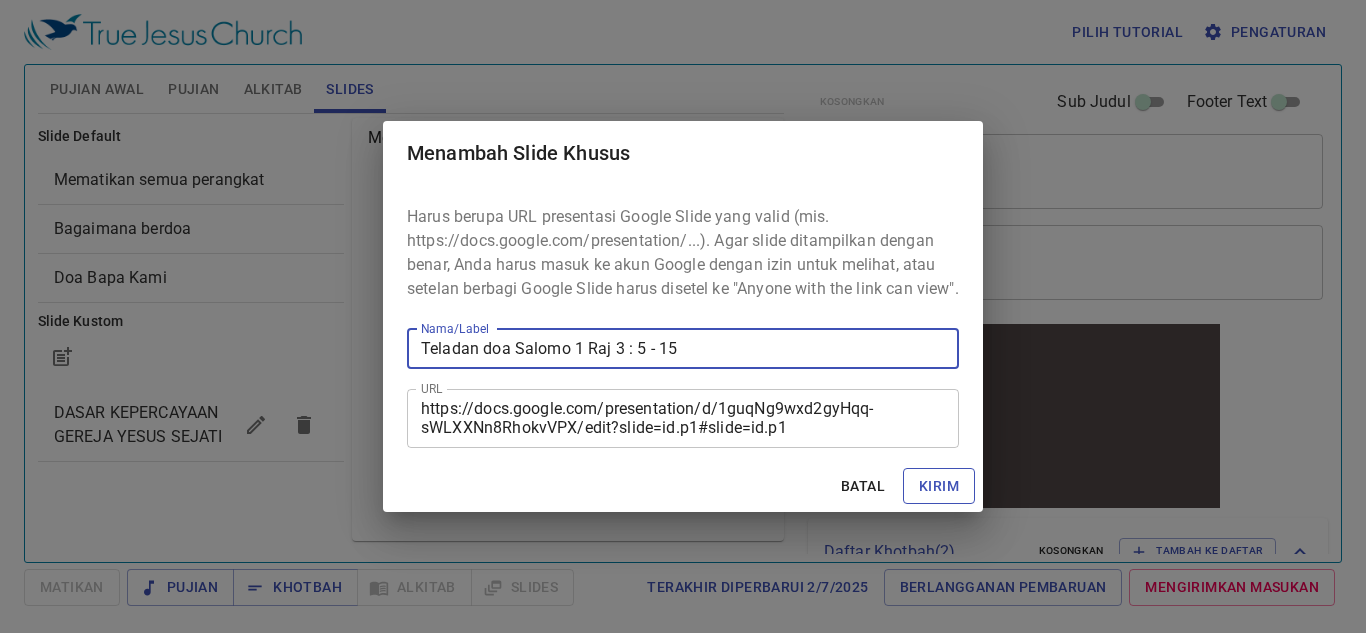 type on "Teladan doa Salomo 1 Raj 3 : 5 - 15" 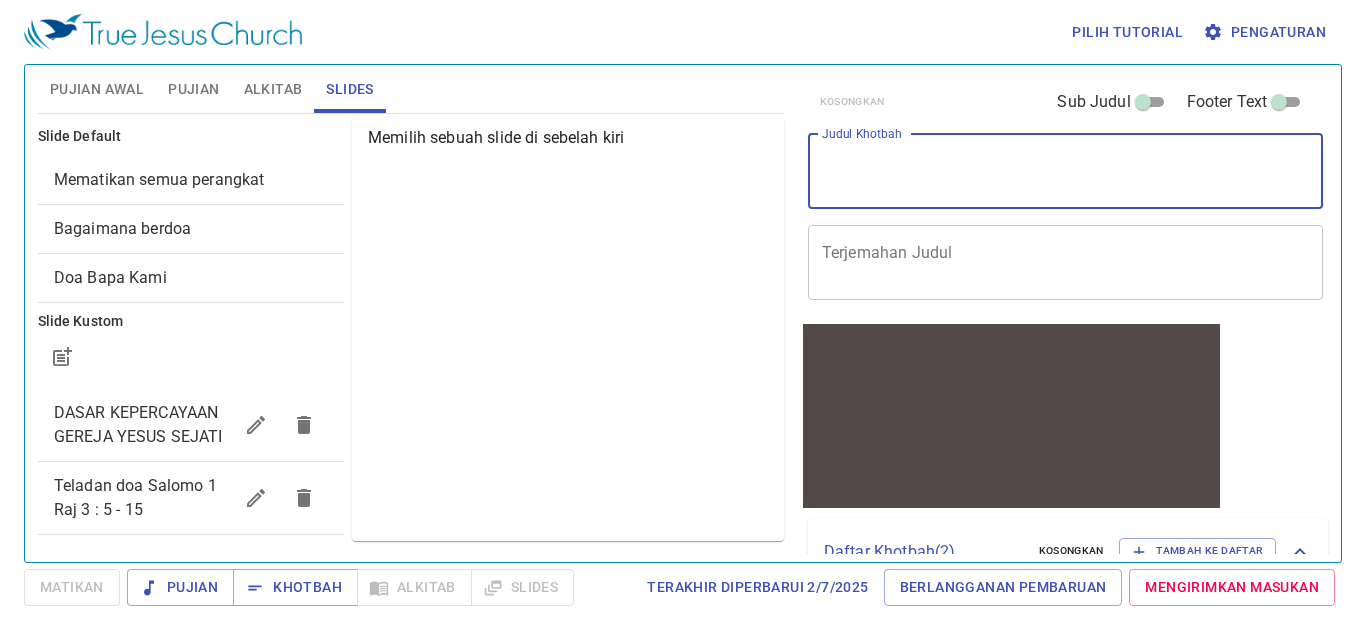 click on "Judul Khotbah" at bounding box center (1066, 171) 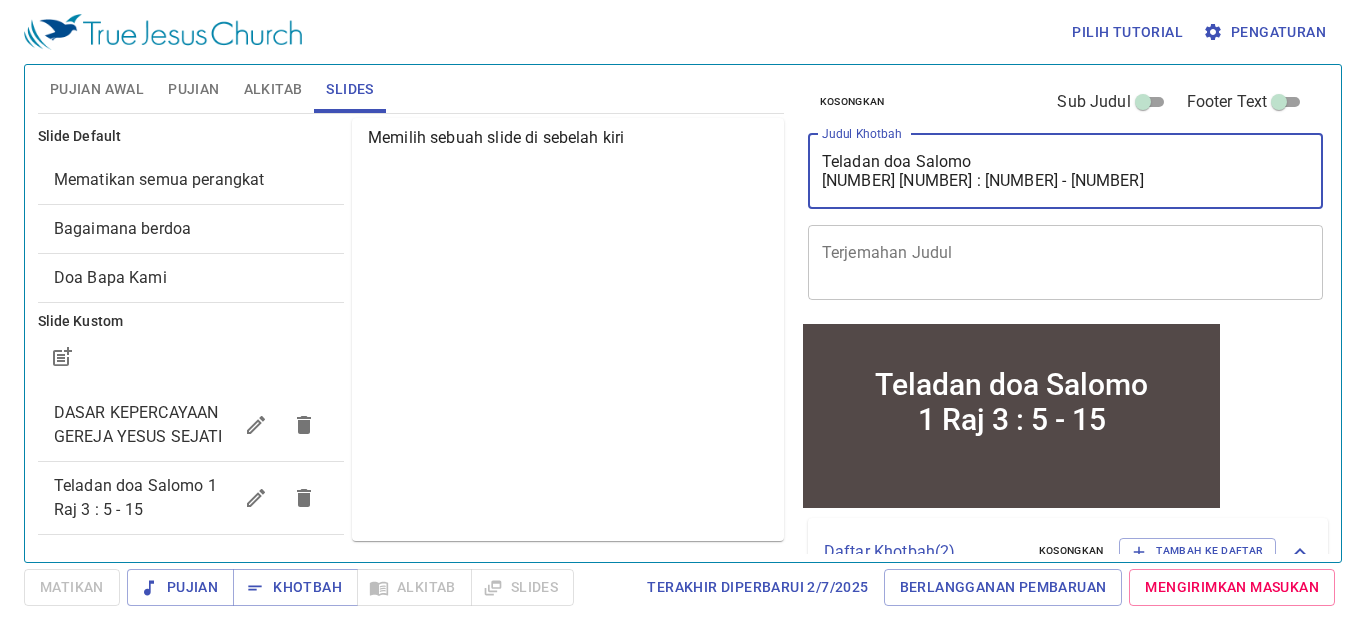 type on "Teladan doa Salomo
1 Raj 3 : 5 - 15" 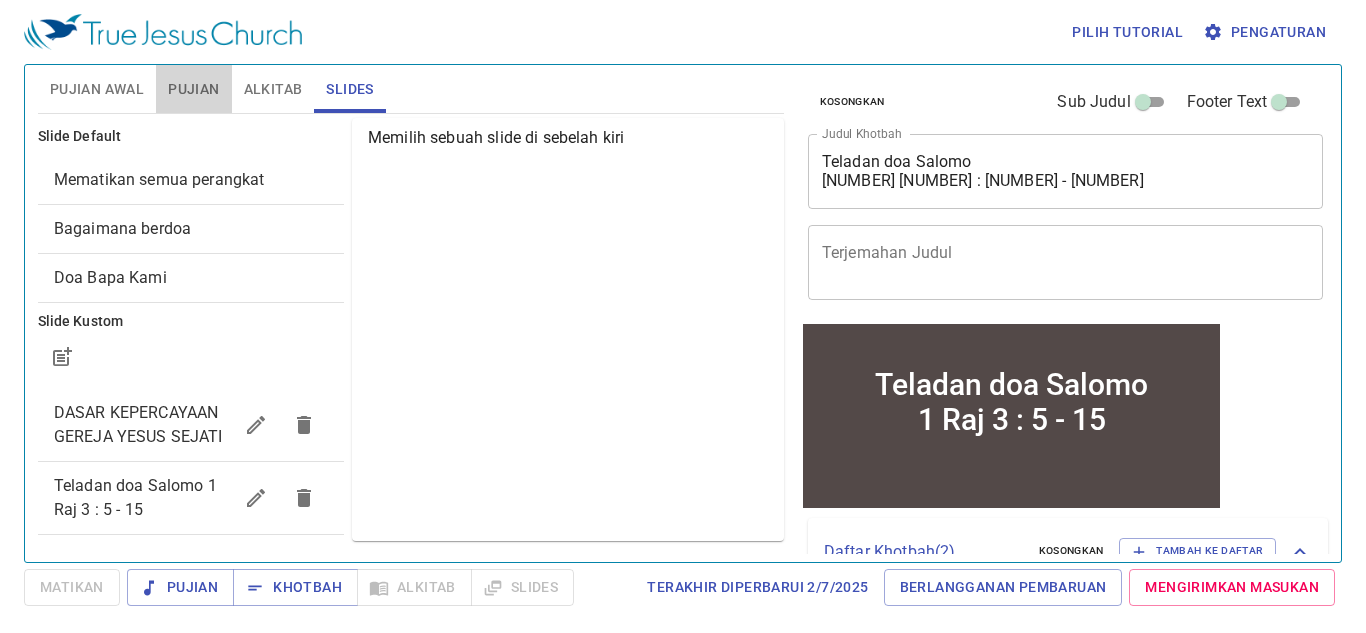 click on "Pujian" at bounding box center [193, 89] 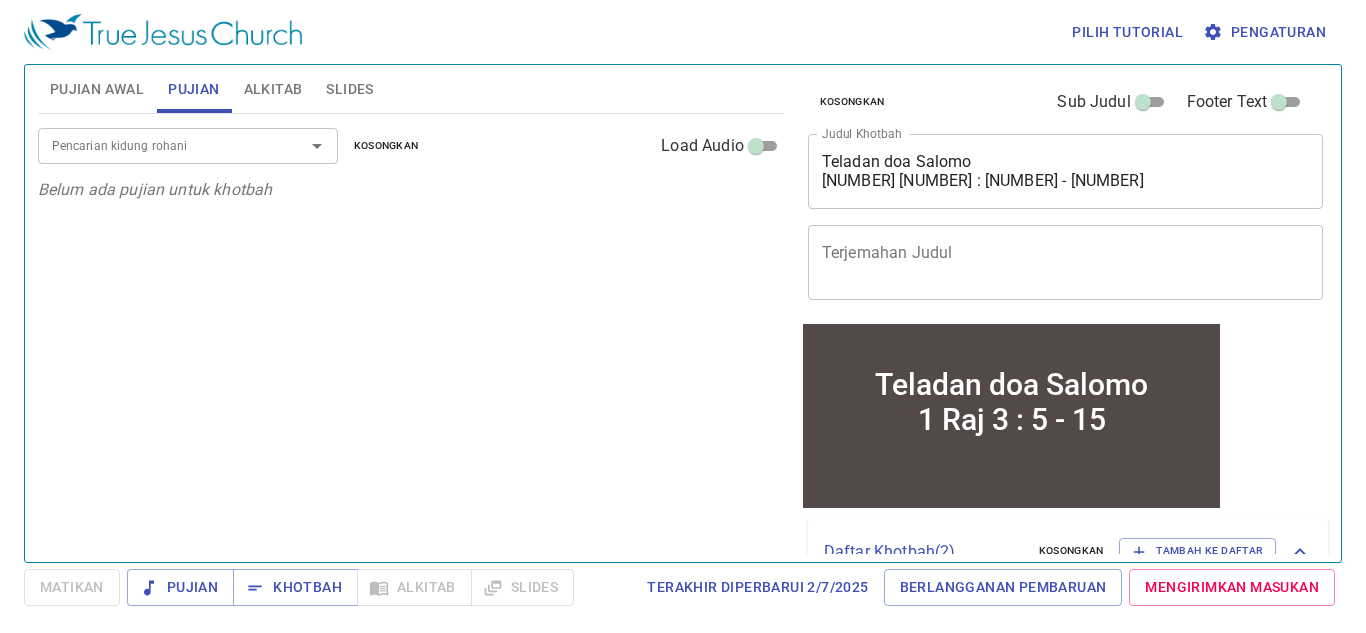 click on "Pencarian kidung rohani" at bounding box center (158, 145) 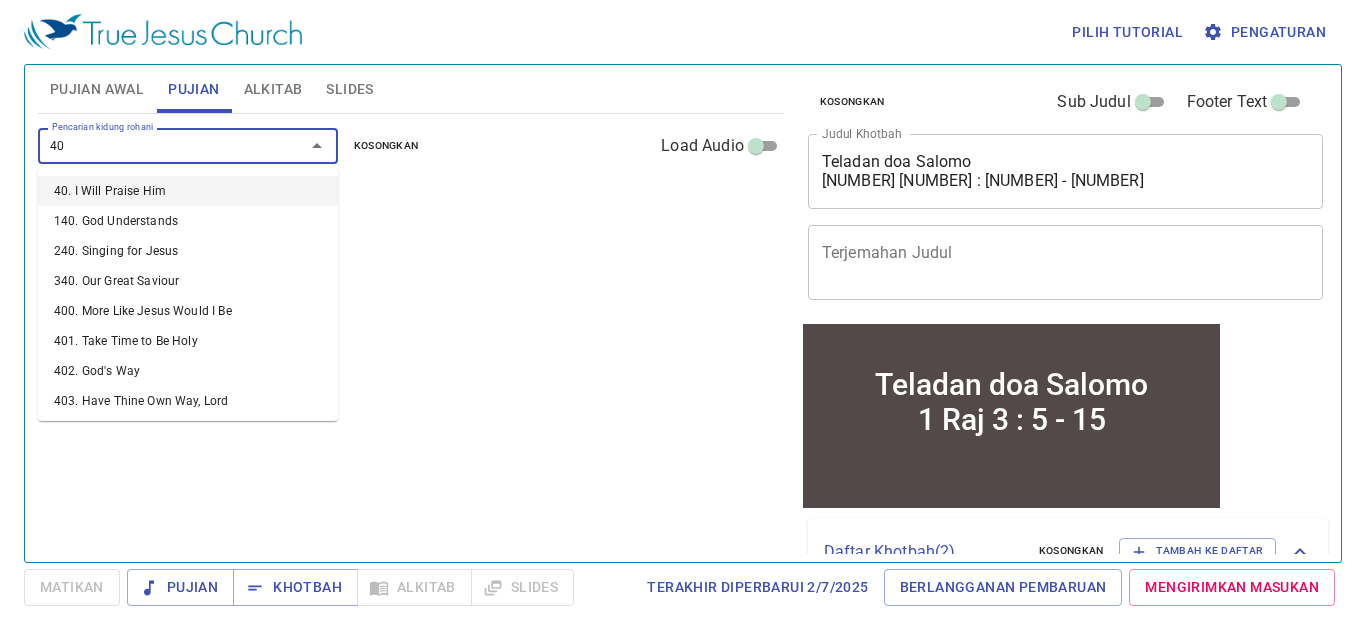 type on "407" 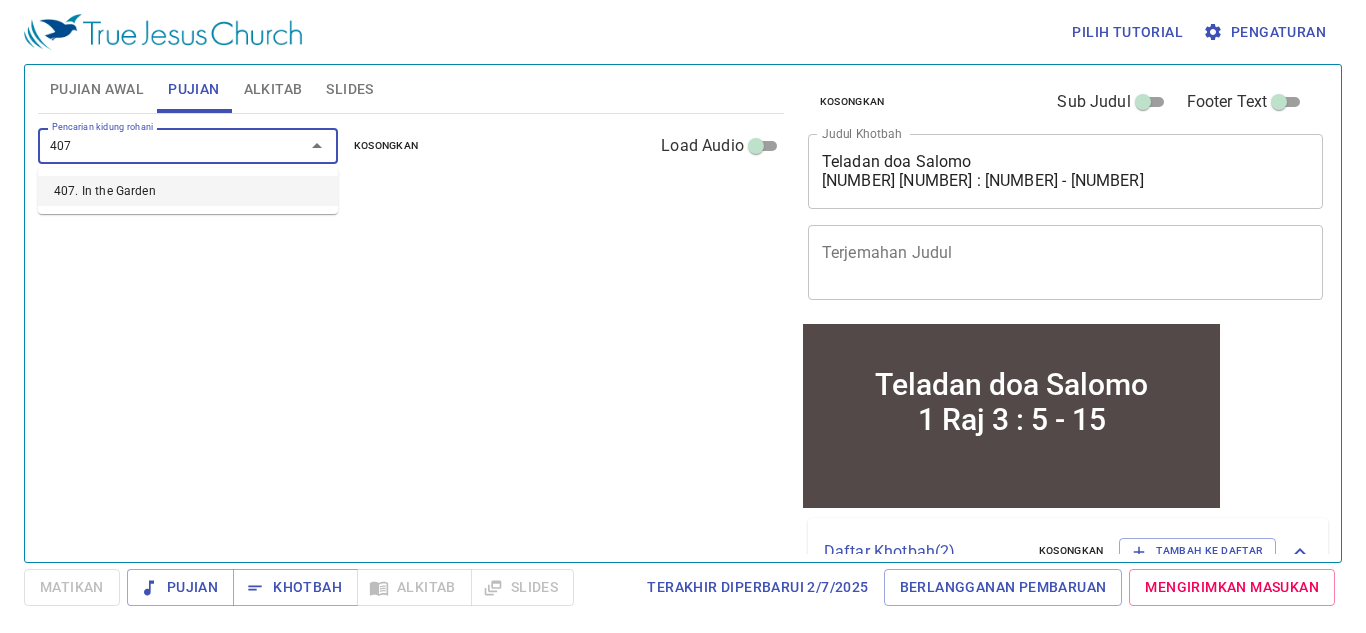click on "407. In the Garden" at bounding box center [188, 191] 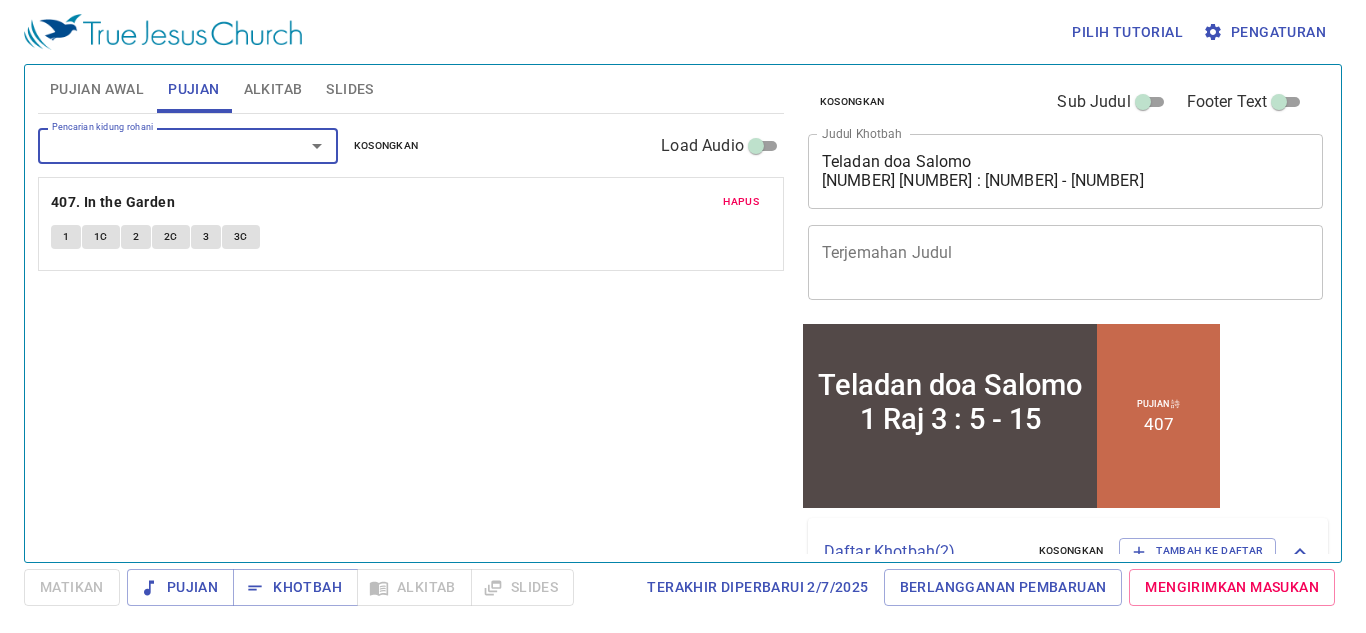 click on "Pencarian kidung rohani" at bounding box center [158, 145] 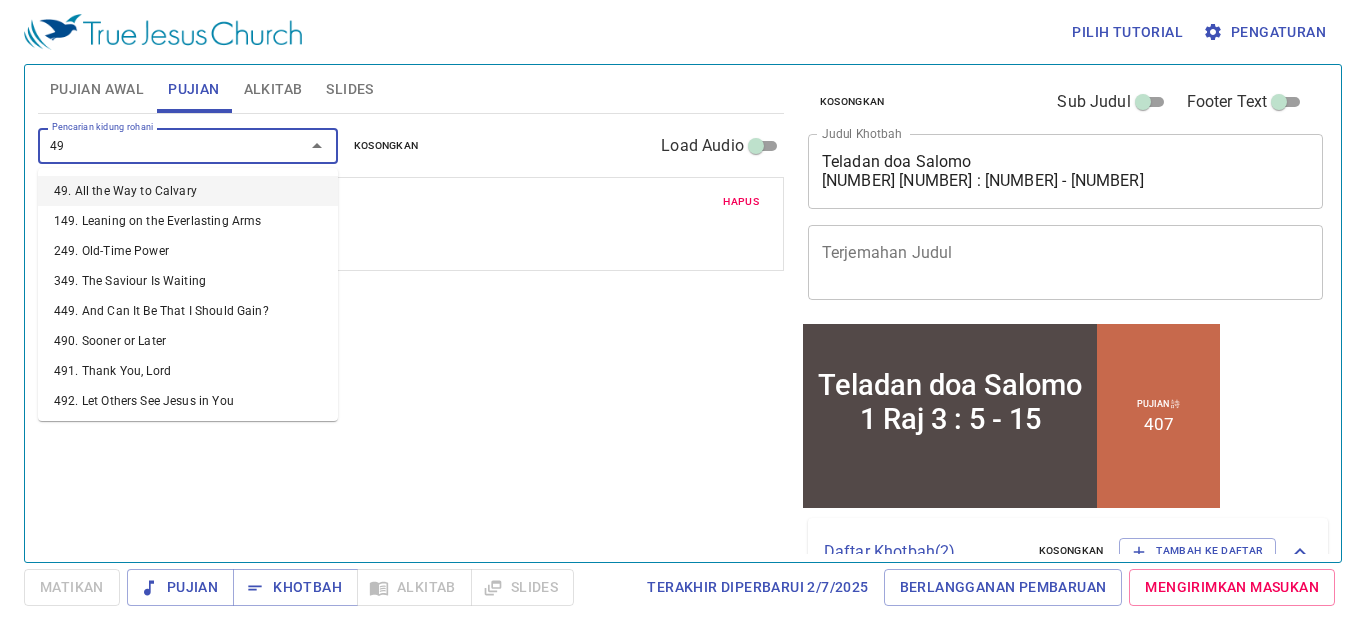 type on "492" 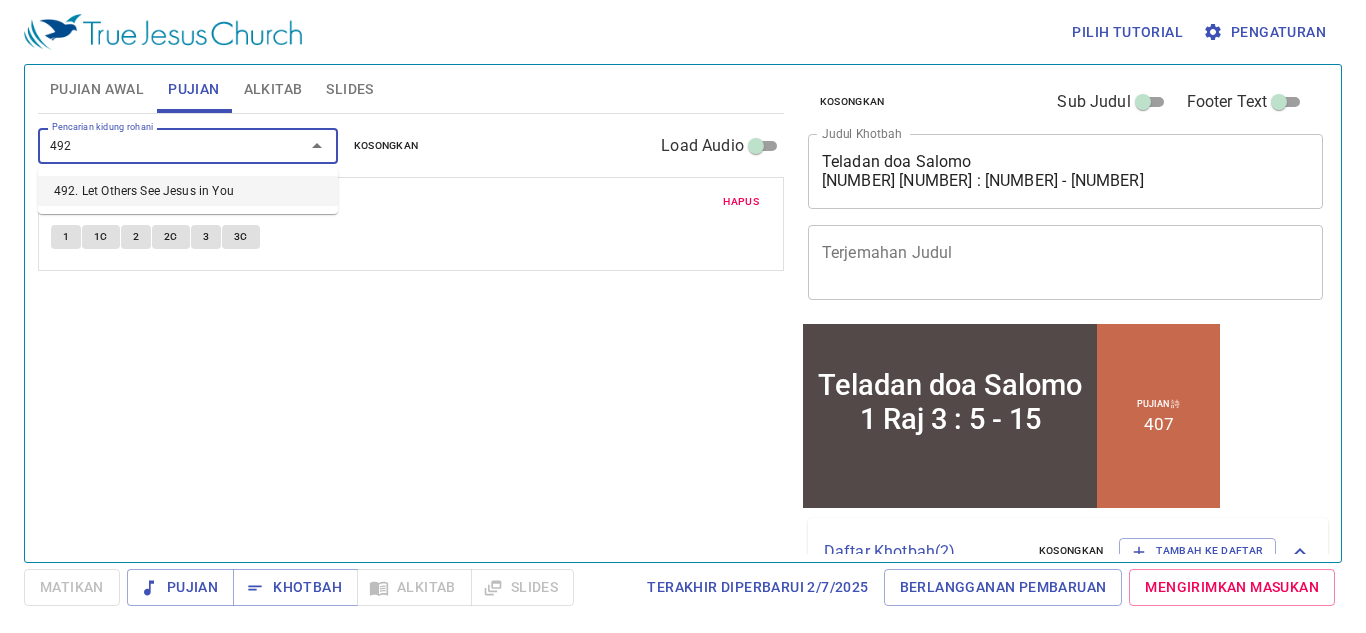 type 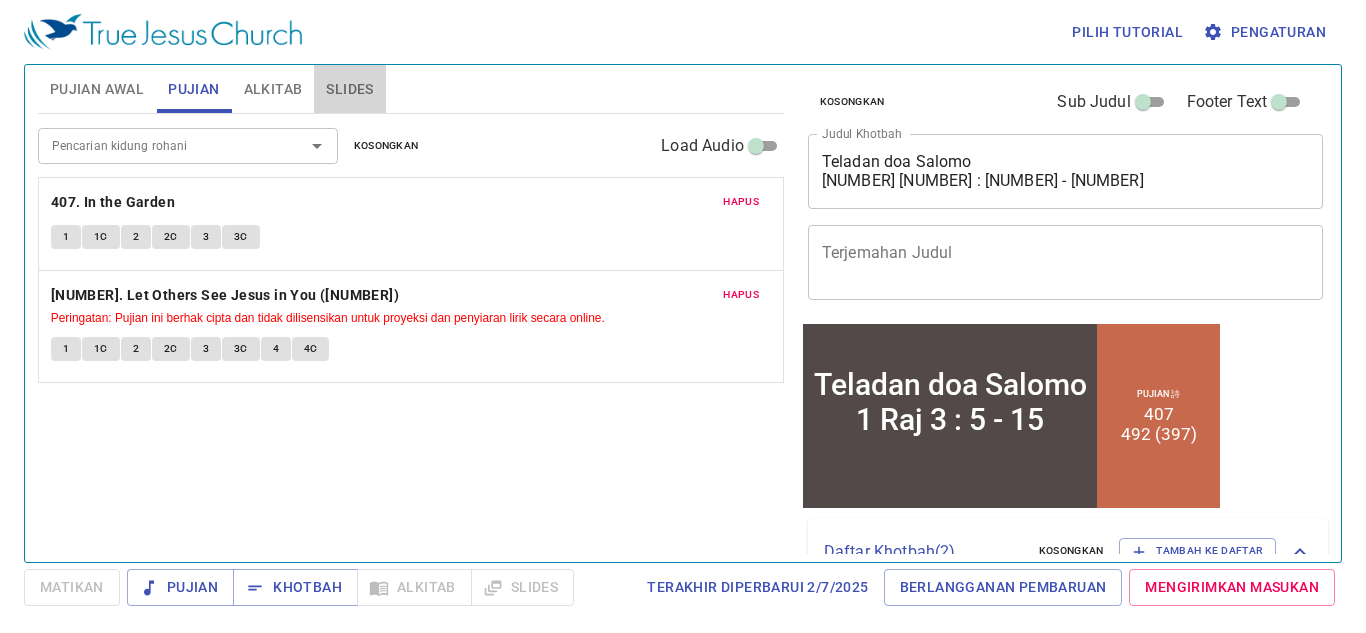 click on "Slides" at bounding box center [349, 89] 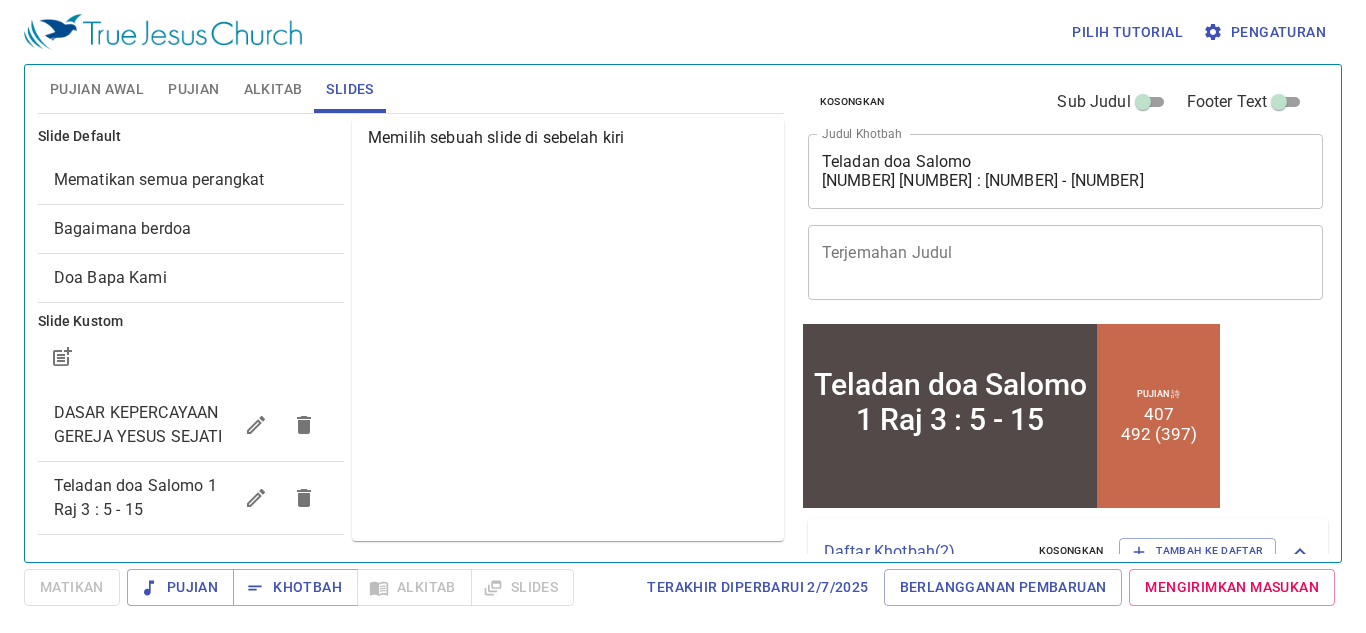 click on "Teladan doa Salomo 1 Raj 3 : 5 - 15" at bounding box center (143, 498) 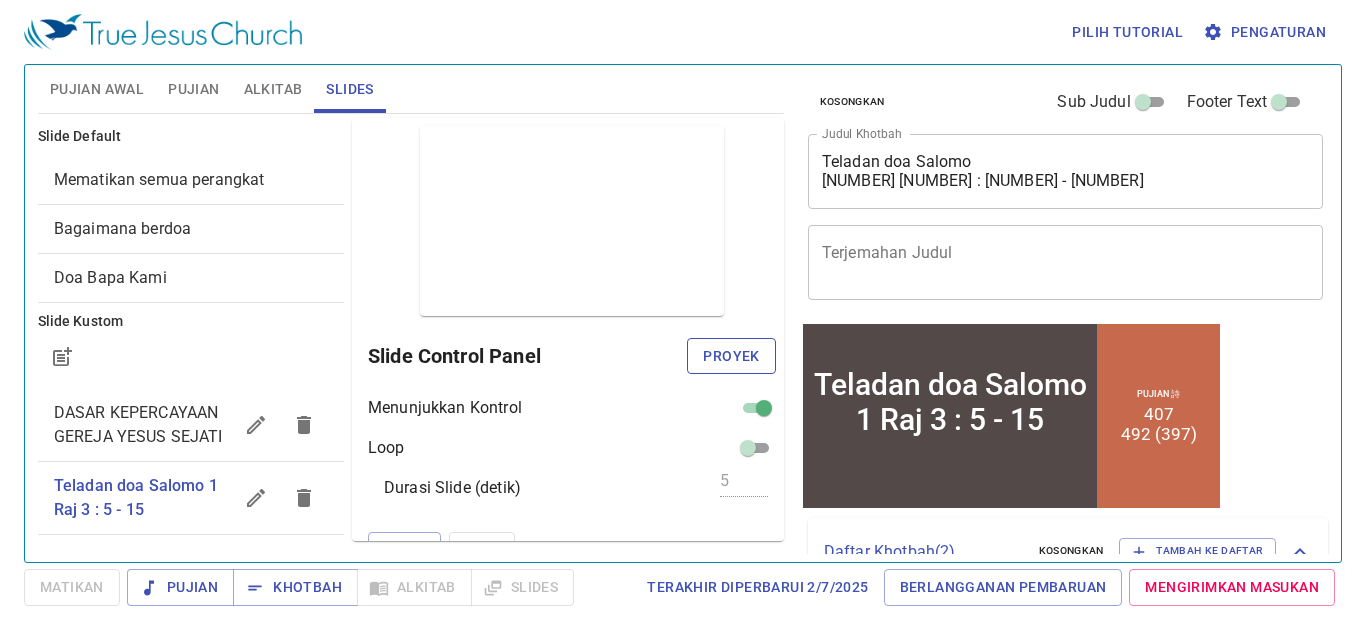 click on "Proyek" at bounding box center [731, 356] 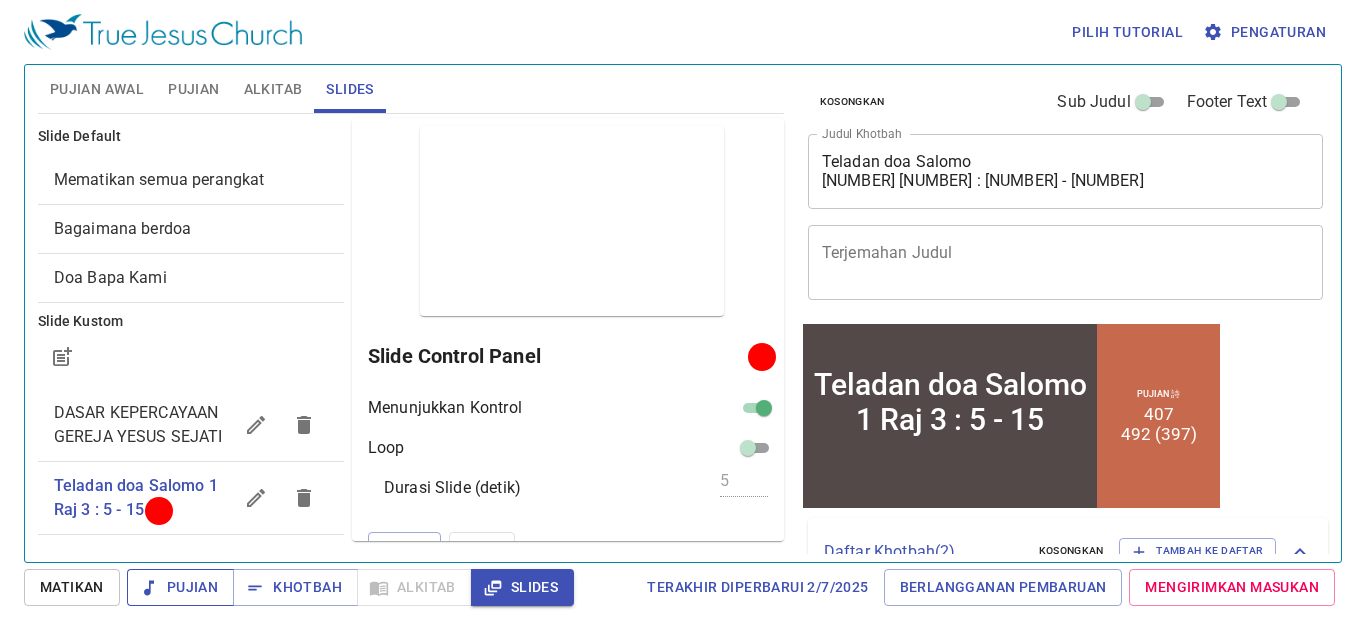 click on "Pujian" at bounding box center [180, 587] 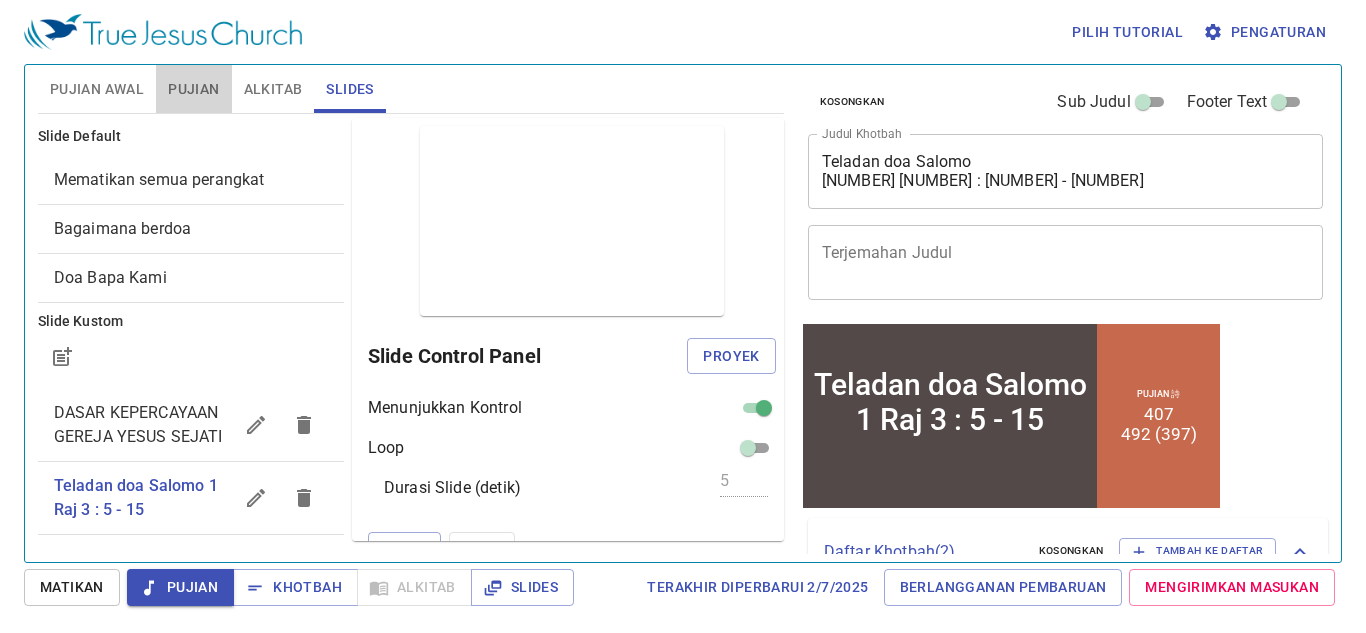 click on "Pujian" at bounding box center [193, 89] 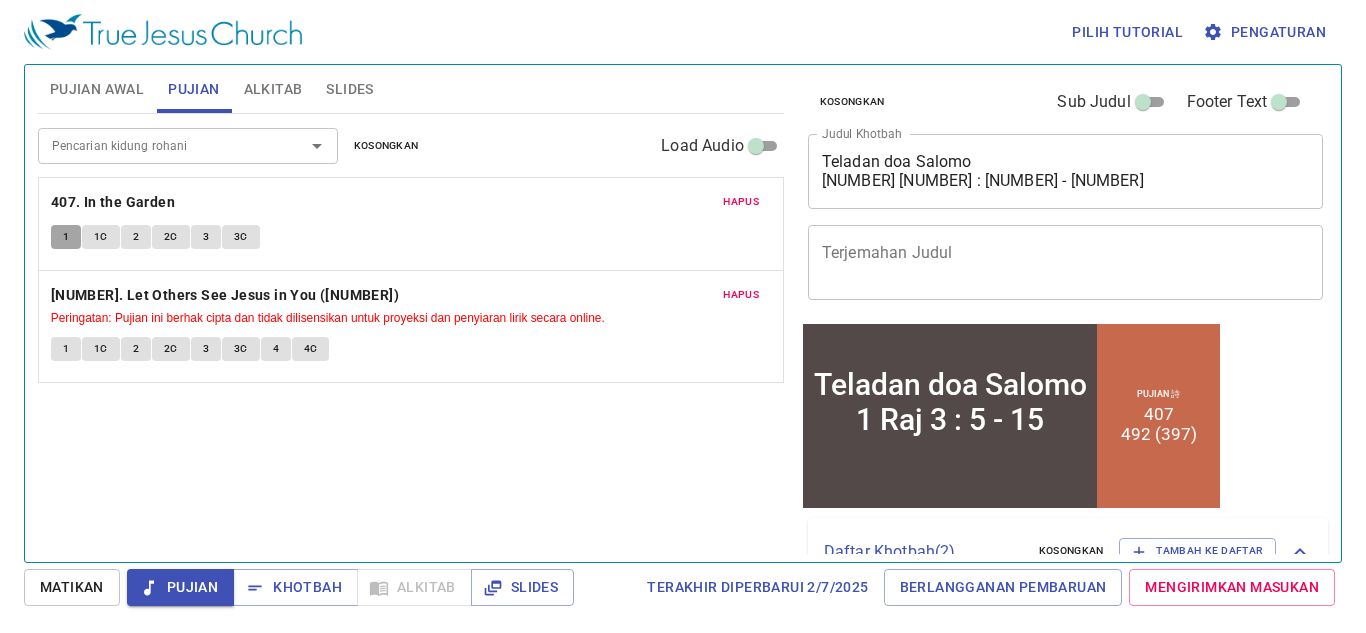 click on "1" at bounding box center [66, 237] 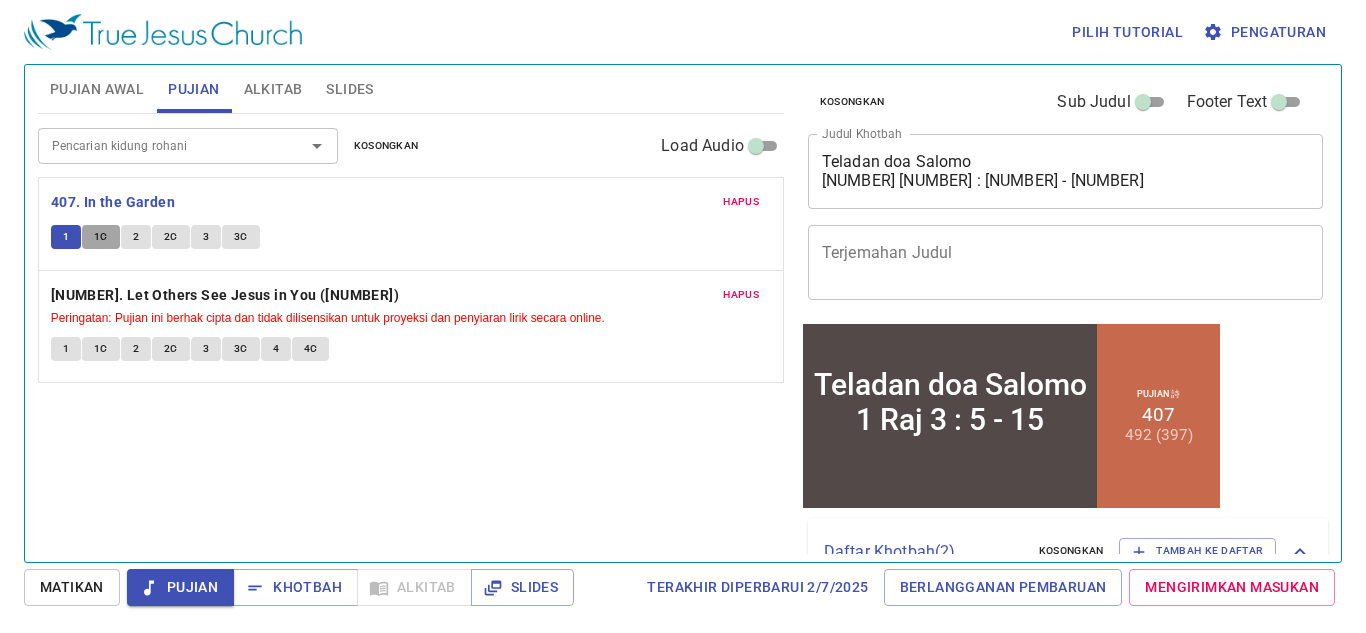 click on "1C" at bounding box center [101, 237] 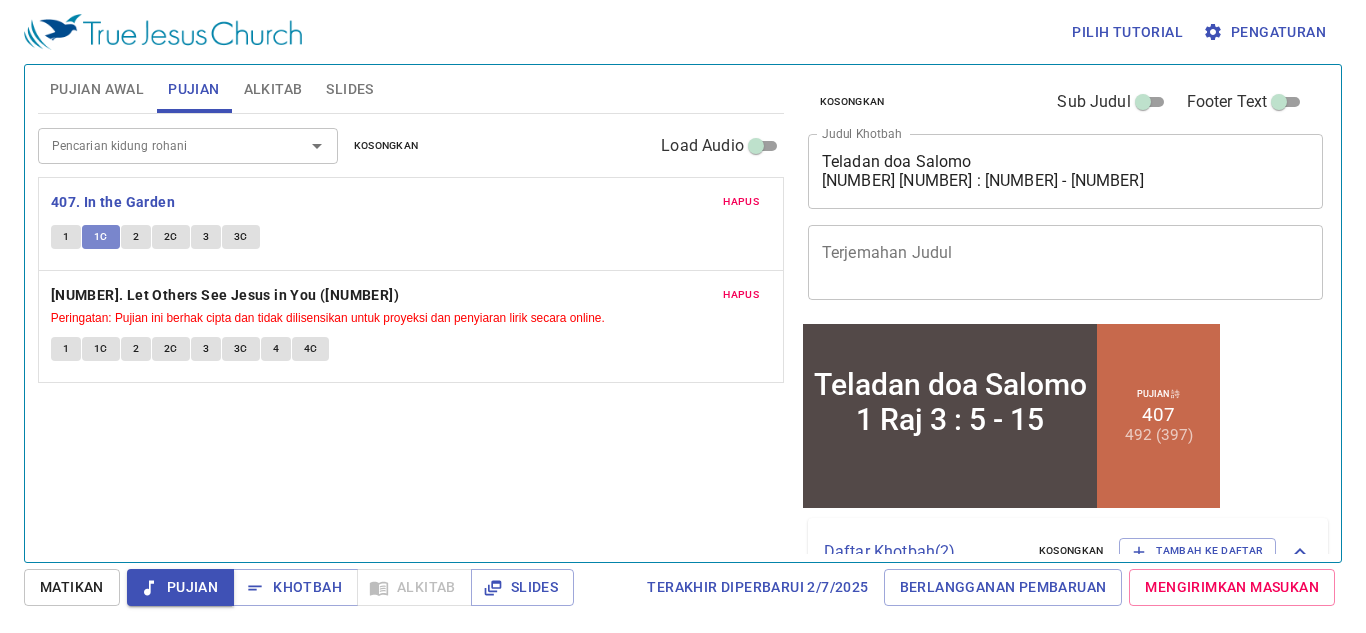 click on "1C" at bounding box center (101, 237) 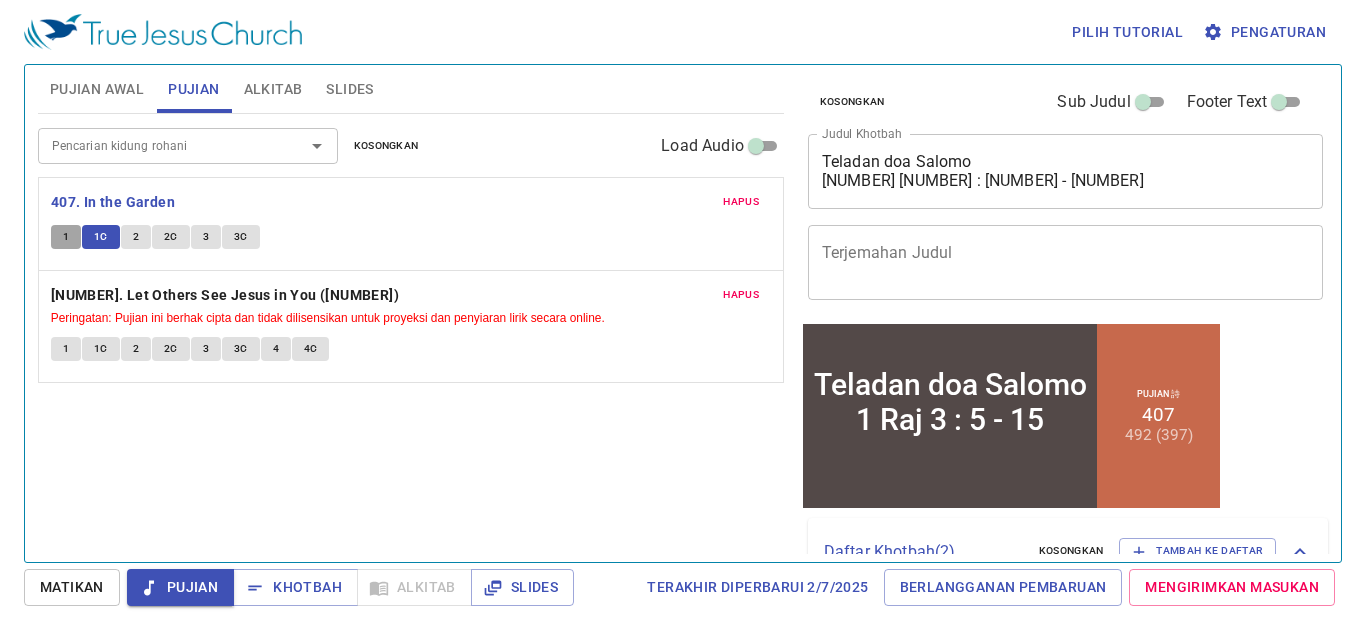 click on "1" at bounding box center (66, 237) 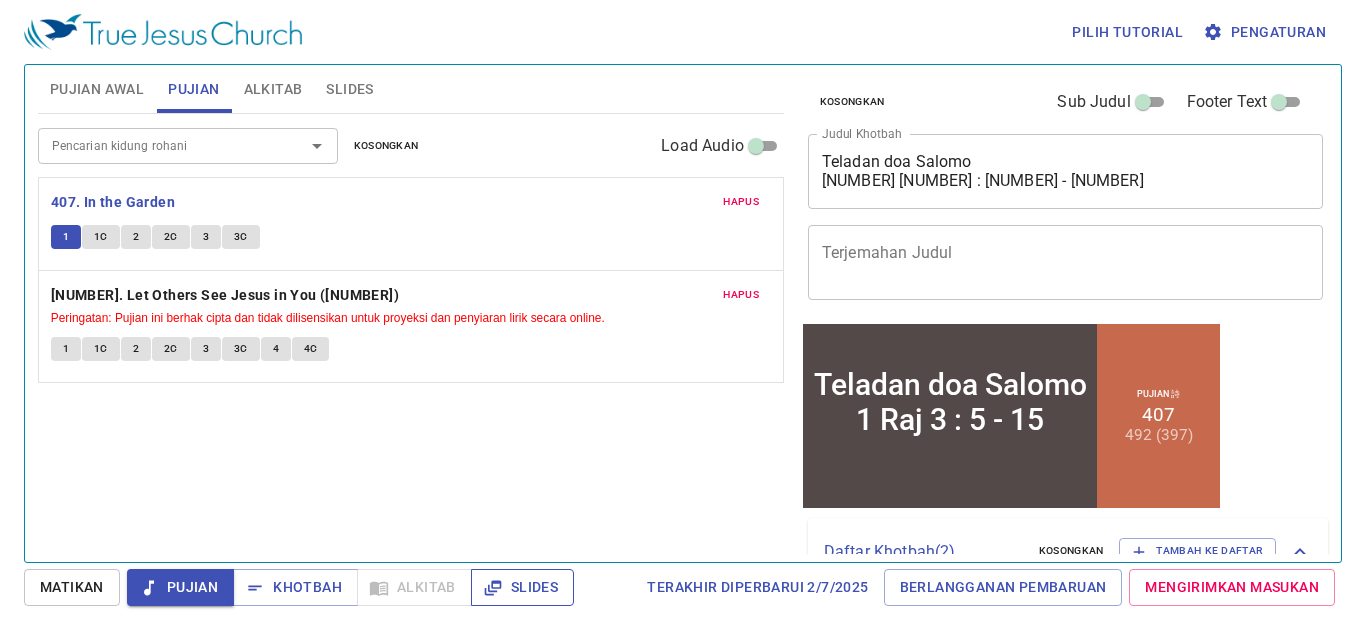 click on "Slides" at bounding box center (522, 587) 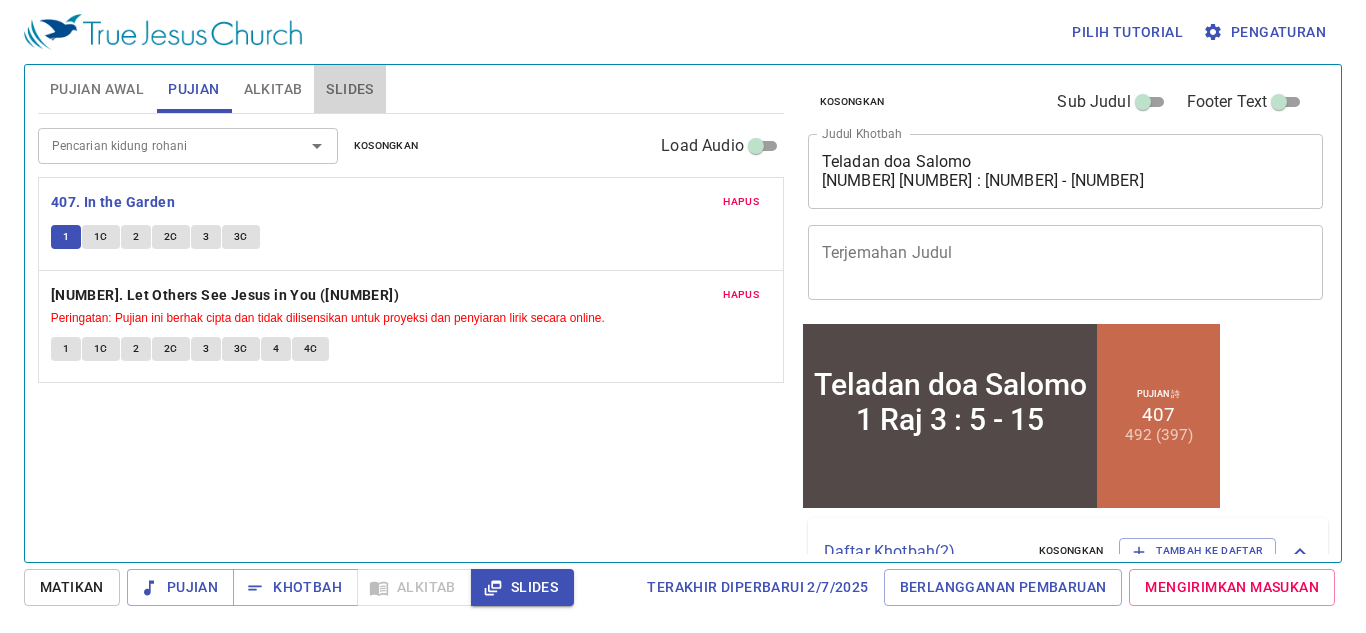 click on "Slides" at bounding box center (349, 89) 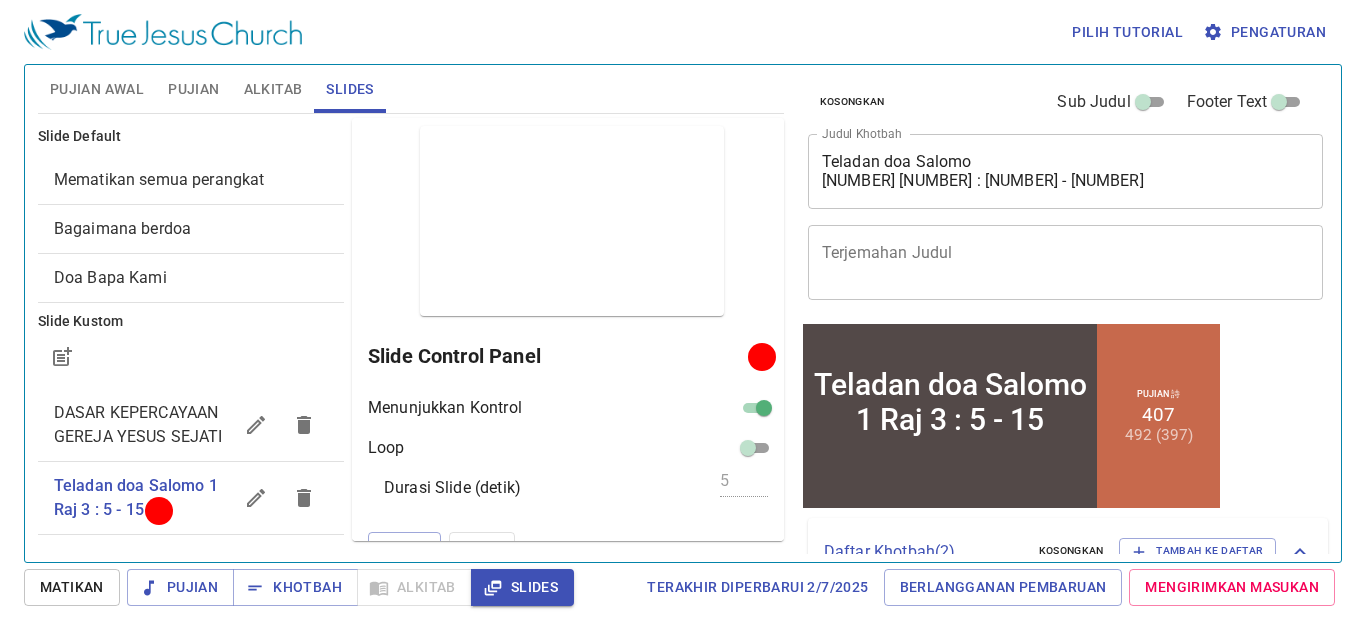 scroll, scrollTop: 25, scrollLeft: 0, axis: vertical 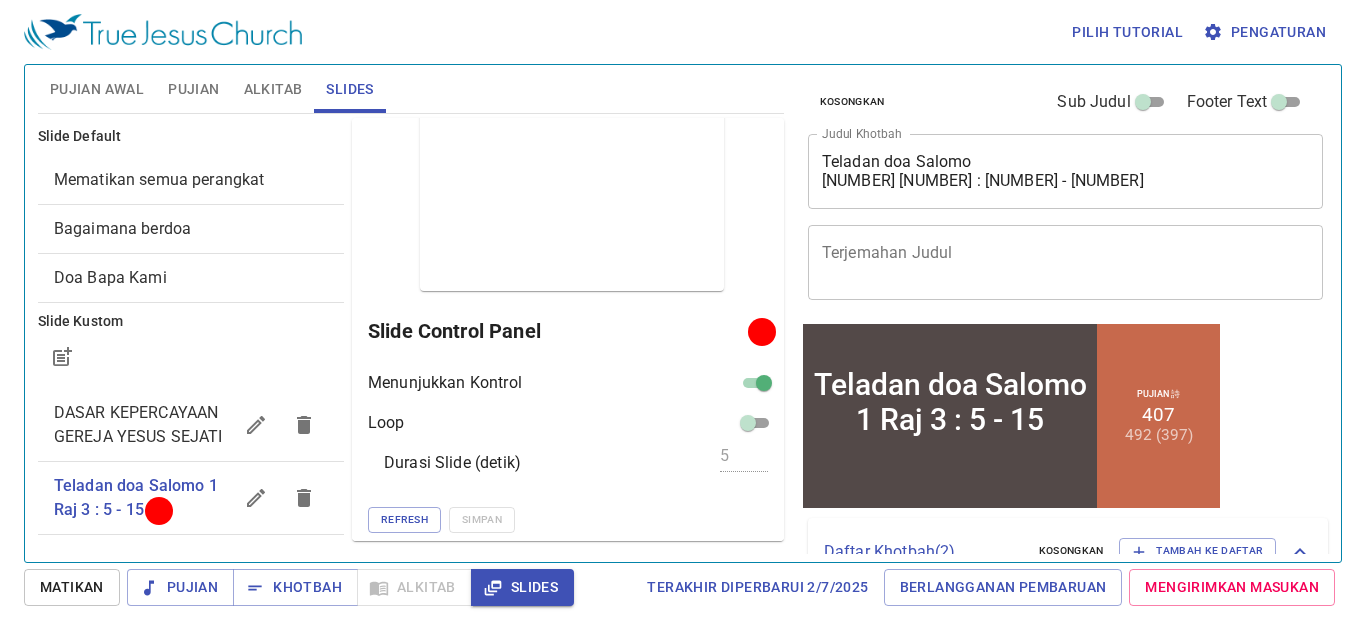 click on "Refresh Simpan" at bounding box center (572, 520) 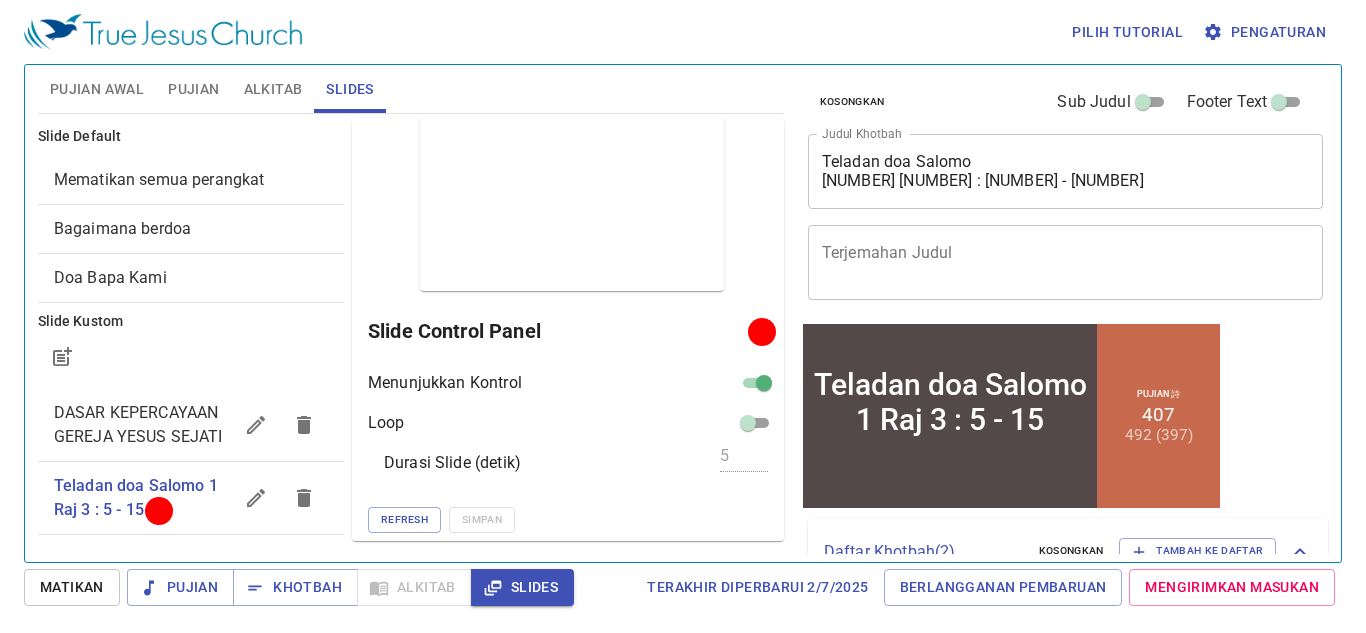 scroll, scrollTop: 0, scrollLeft: 0, axis: both 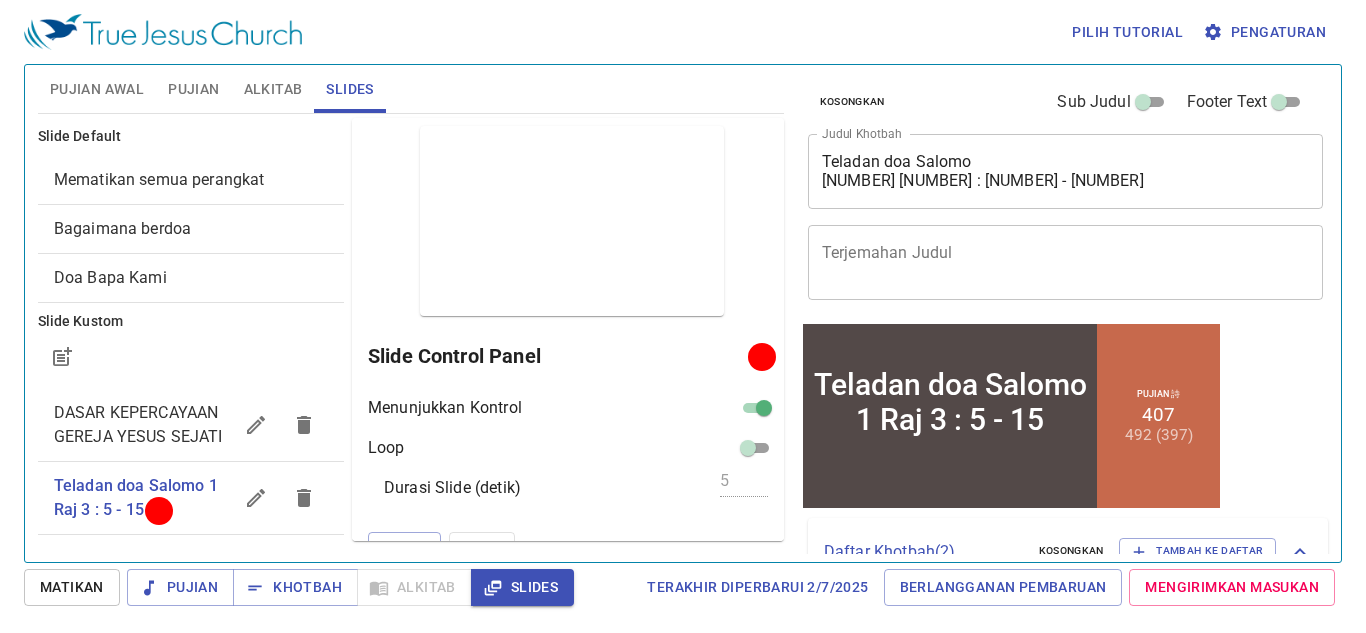 click on "Matikan" at bounding box center [72, 587] 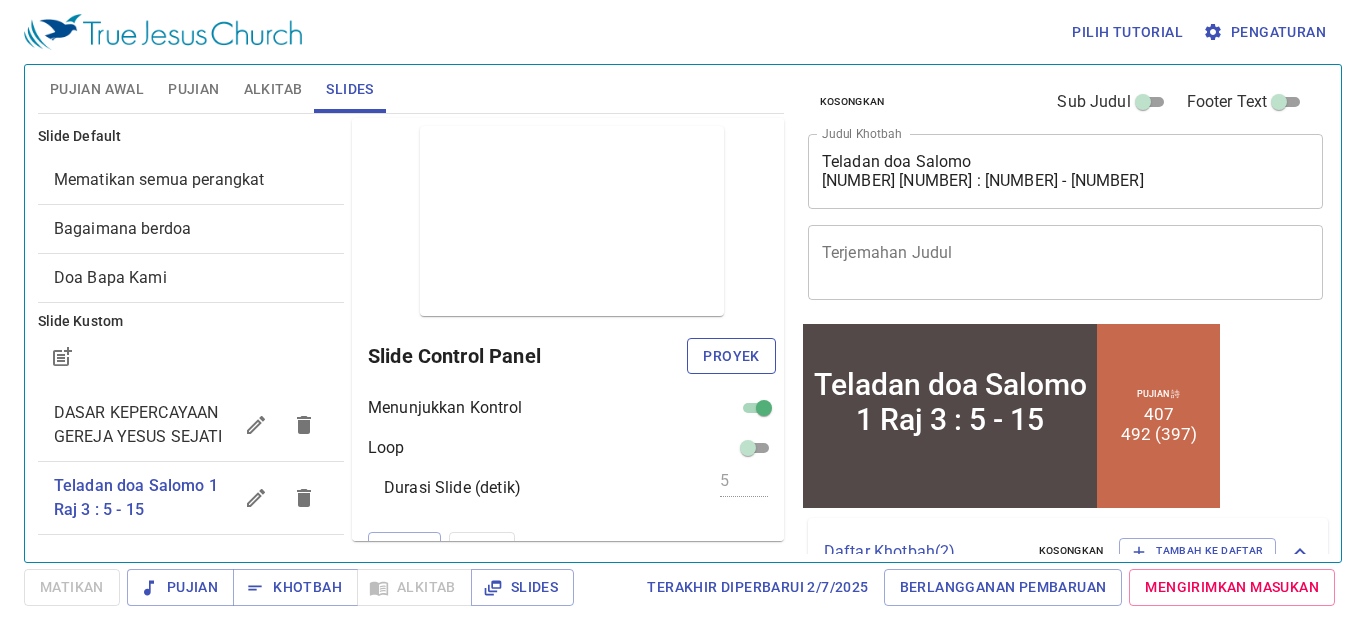 click on "Proyek" at bounding box center [731, 356] 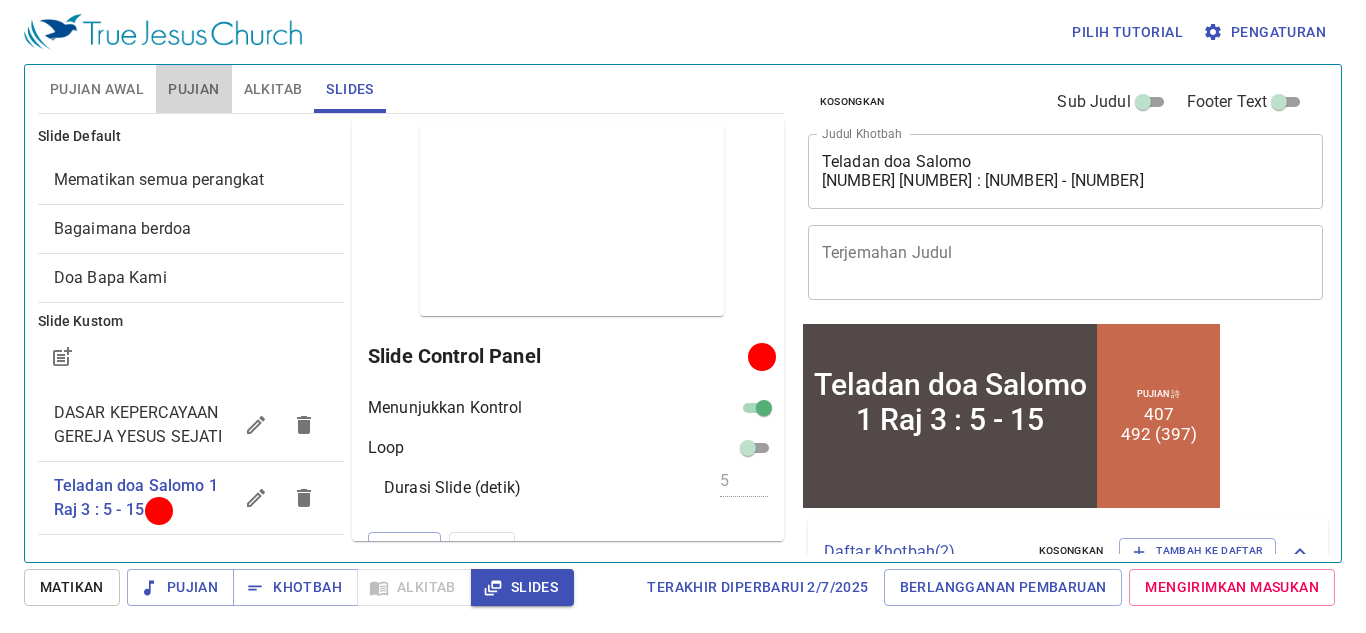 click on "Pujian" at bounding box center (193, 89) 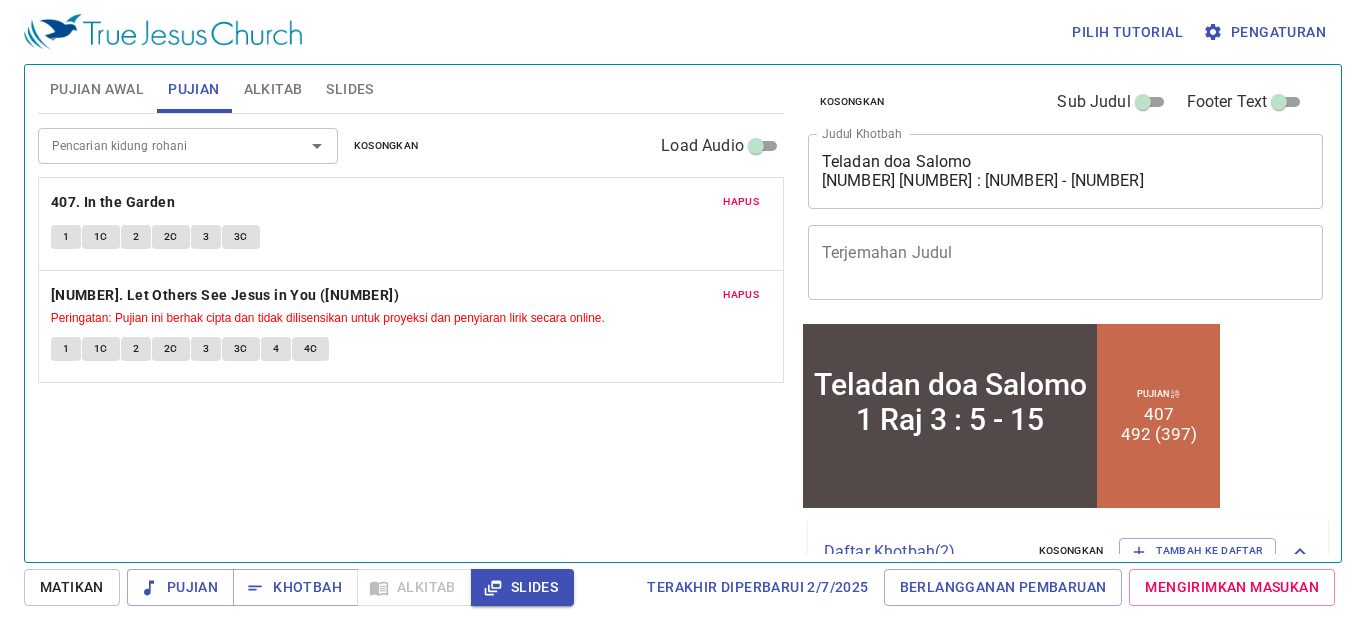click on "1C" at bounding box center (101, 237) 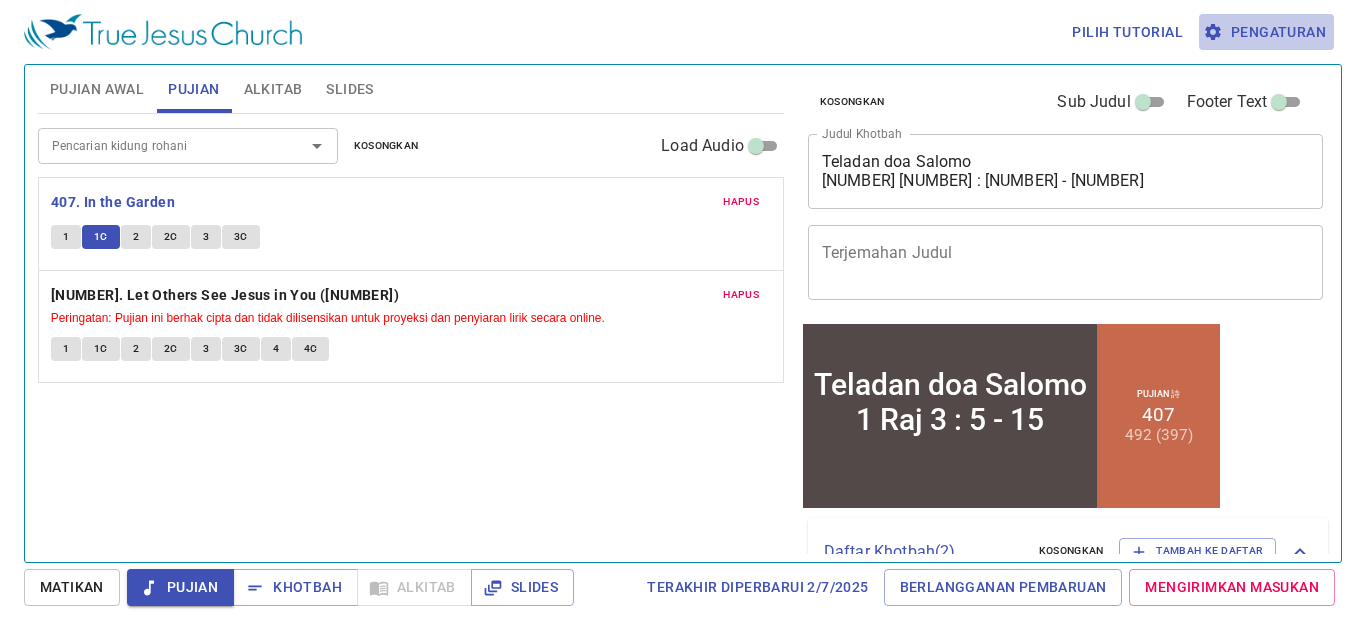 click on "Pengaturan" at bounding box center (1266, 32) 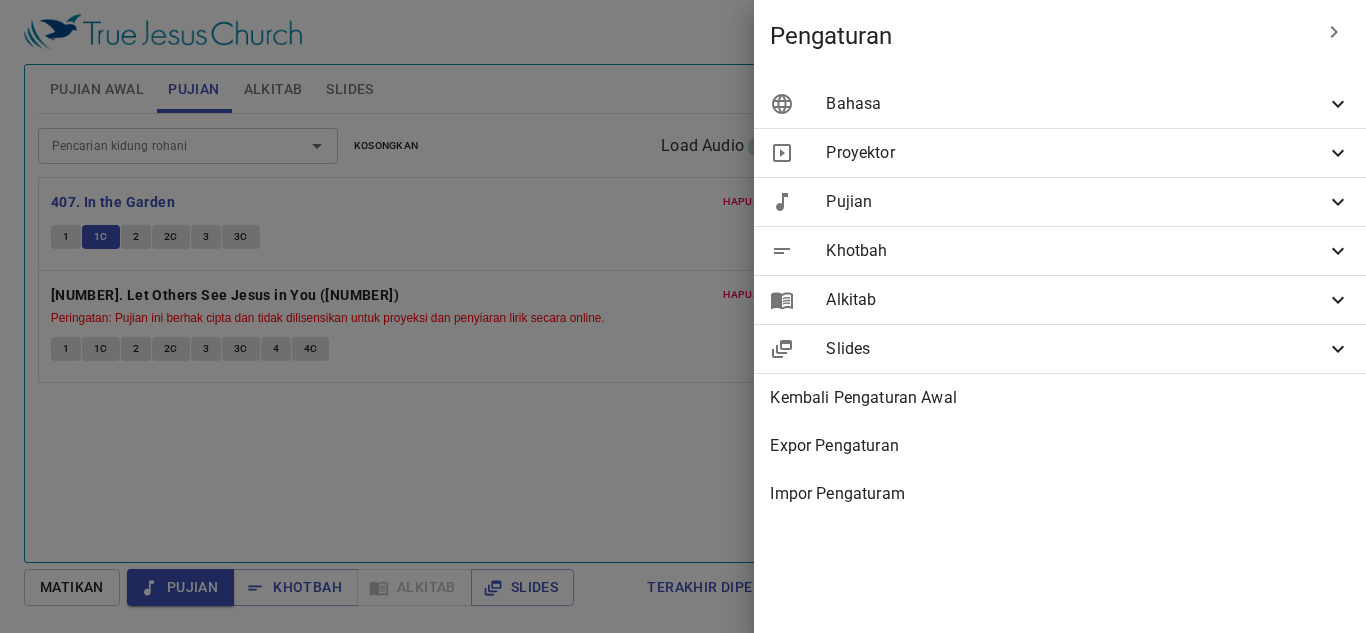 click on "Bahasa" at bounding box center (1076, 104) 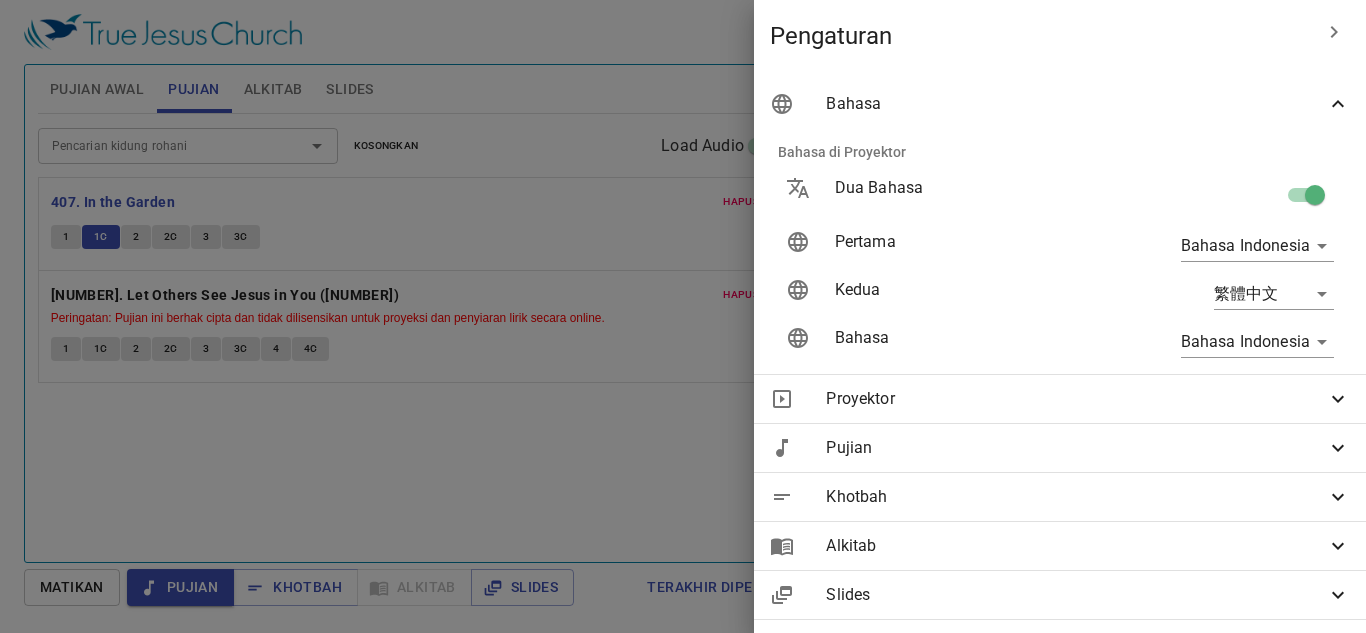 click on "Pilih tutorial Pengaturan Pujian Awal Pujian Alkitab Slides Pencarian kidung rohani Pencarian kidung rohani   Kosongkan Load Audio Belum ada pujian untuk kebaktian pujian Pencarian kidung rohani Pencarian kidung rohani   Kosongkan Load Audio Hapus 407. In the Garden   1 1C 2 2C 3 3C Hapus 492. Let Others See Jesus in You (397)   Peringatan: Pujian ini berhak cipta dan tidak dilisensikan untuk proyeksi dan penyiaran lirik secara online. 1 1C 2 2C 3 3C 4 4C Kejadian 1 Referensi Alkitab (Ctrl +/) Referensi Alkitab (Ctrl +/)   Sejarah Ayat   Sebelumnya  (←, ↑)     Selanjutnya  (→, ↓) Tunjukkan 1 ayat Tunjukkan 2 ayat Tunjukkan 3 ayat Tunjukkan 4 ayat Tunjukkan 5 ayat 1 Pada mulanya  Allah  menciptakan  langit  dan bumi .    ﻿起初 ，　神 創造 天 地 。 2 Bumi  belum berbentuk  dan kosong ; gelap gulita  menutupi  samudera raya , dan Roh  Allah  melayang-layang  di atas  permukaan  air .    地 是 空虛 混沌 ，淵 面 黑暗 ；　神 的靈 運行 在水 面 上 。 3 Allah 4" at bounding box center [683, 316] 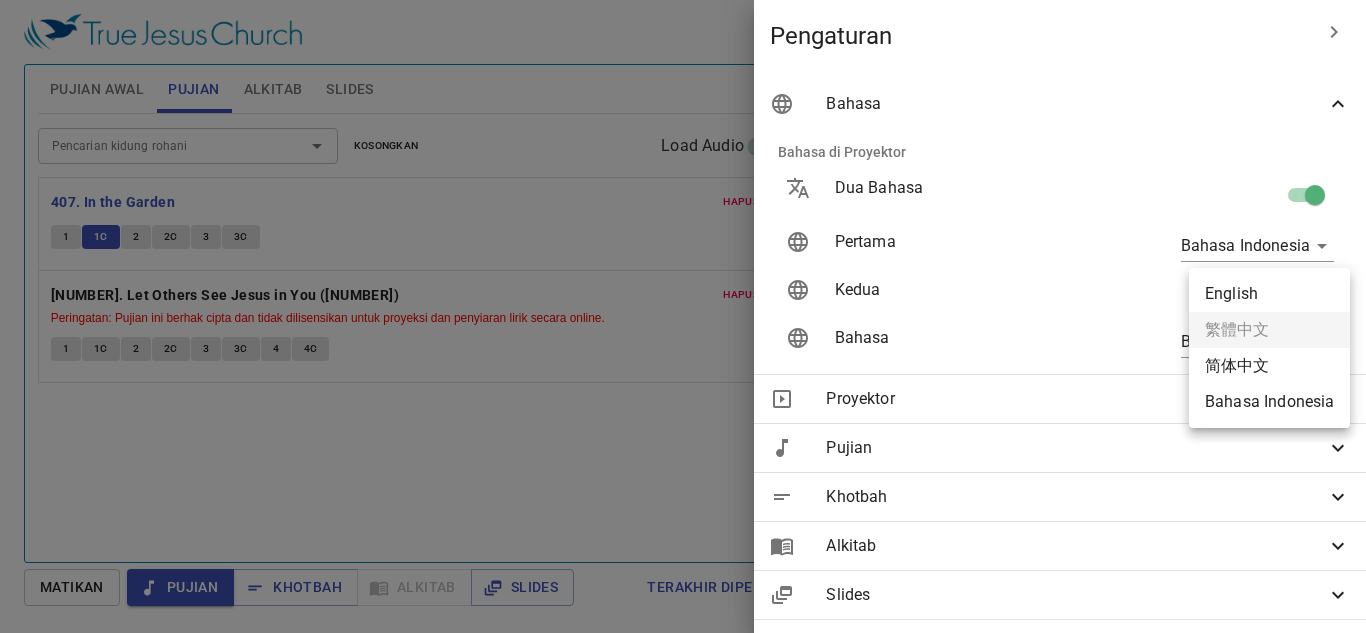 click on "English" at bounding box center [1269, 294] 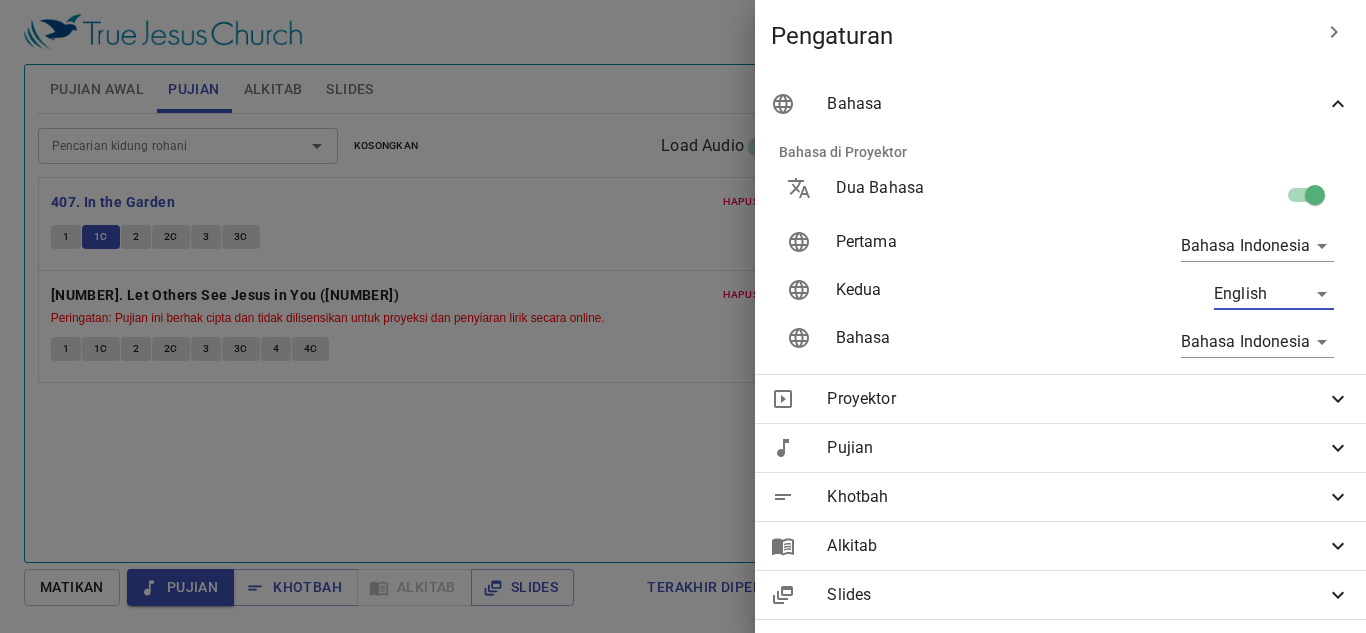 click at bounding box center (683, 316) 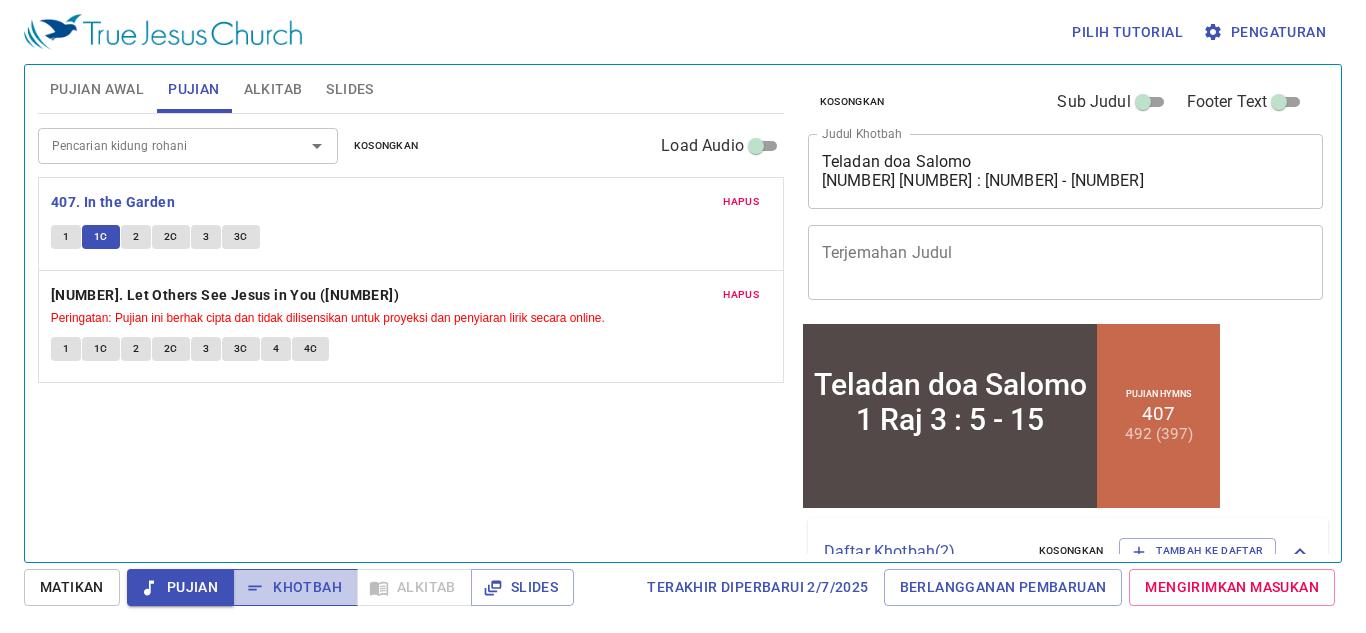 click on "Khotbah" at bounding box center [295, 587] 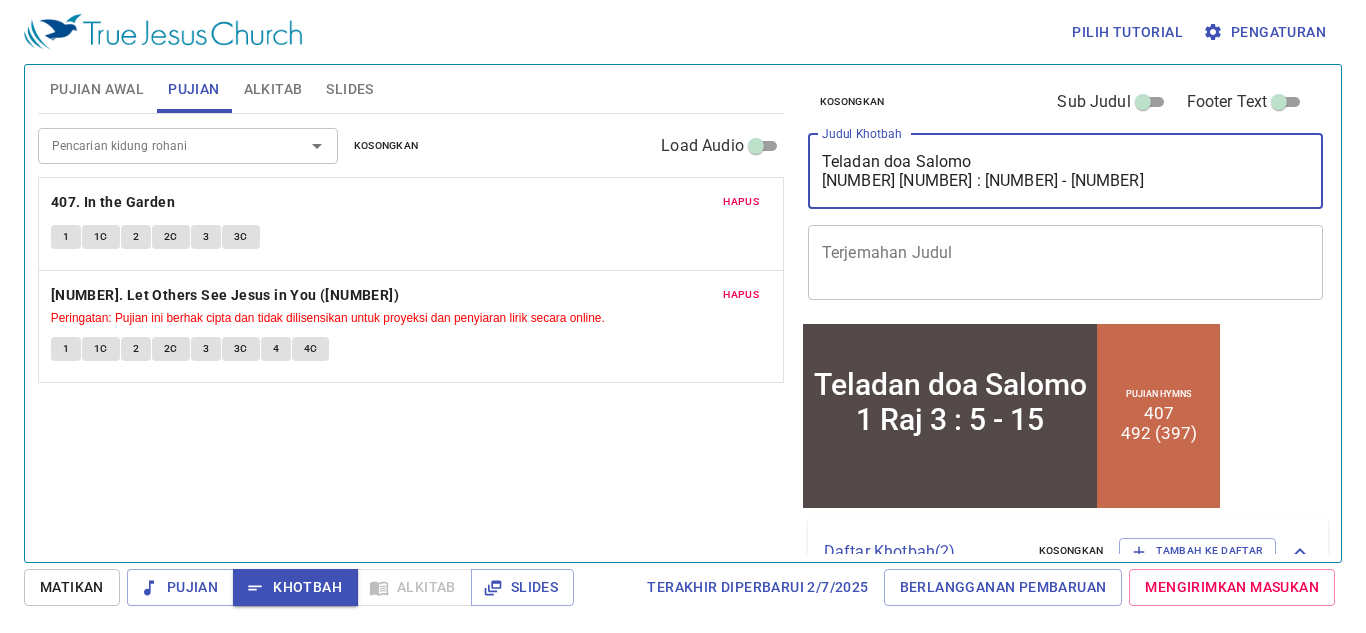click on "Teladan doa Salomo
1 Raj 3 : 5 - 15" at bounding box center [1066, 171] 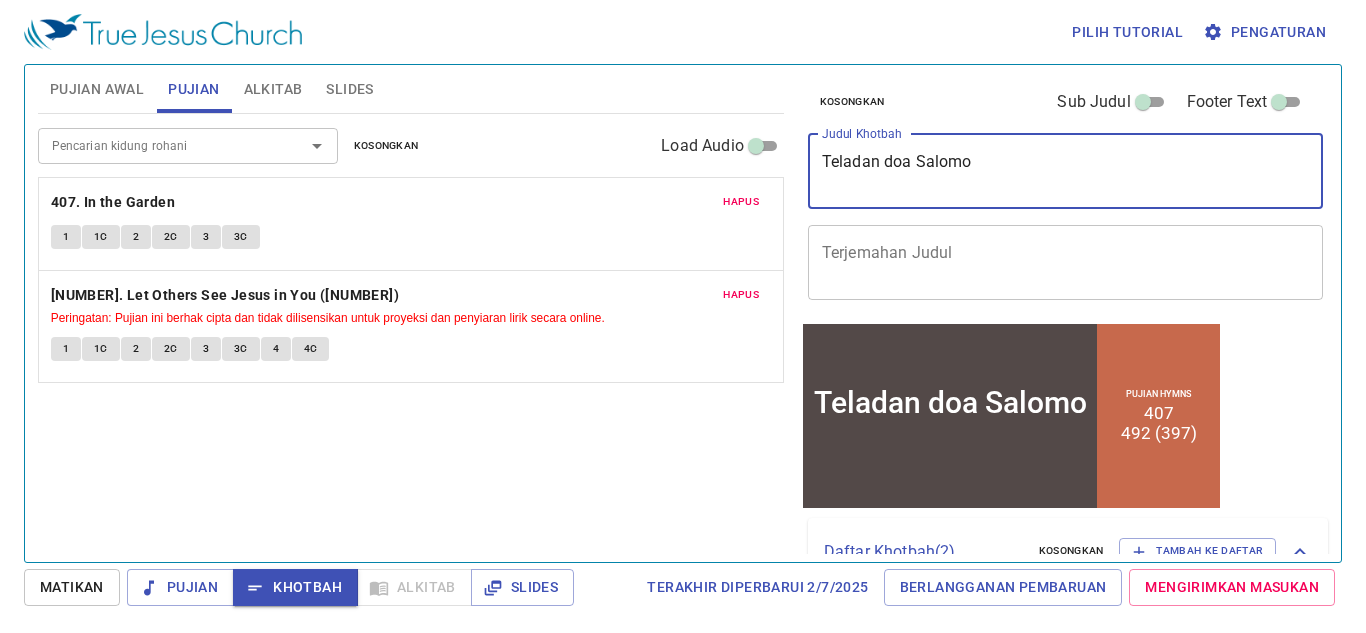 type on "Teladan doa Salomo" 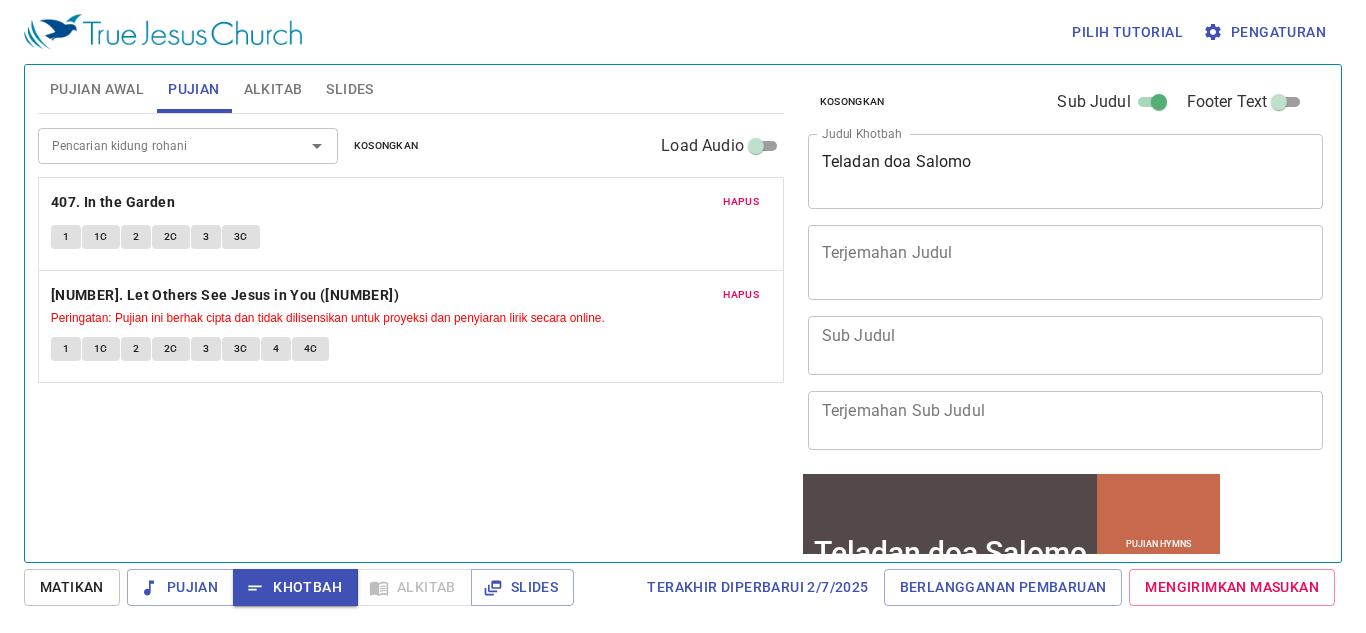 click on "x Terjemahan Judul" at bounding box center [1066, 262] 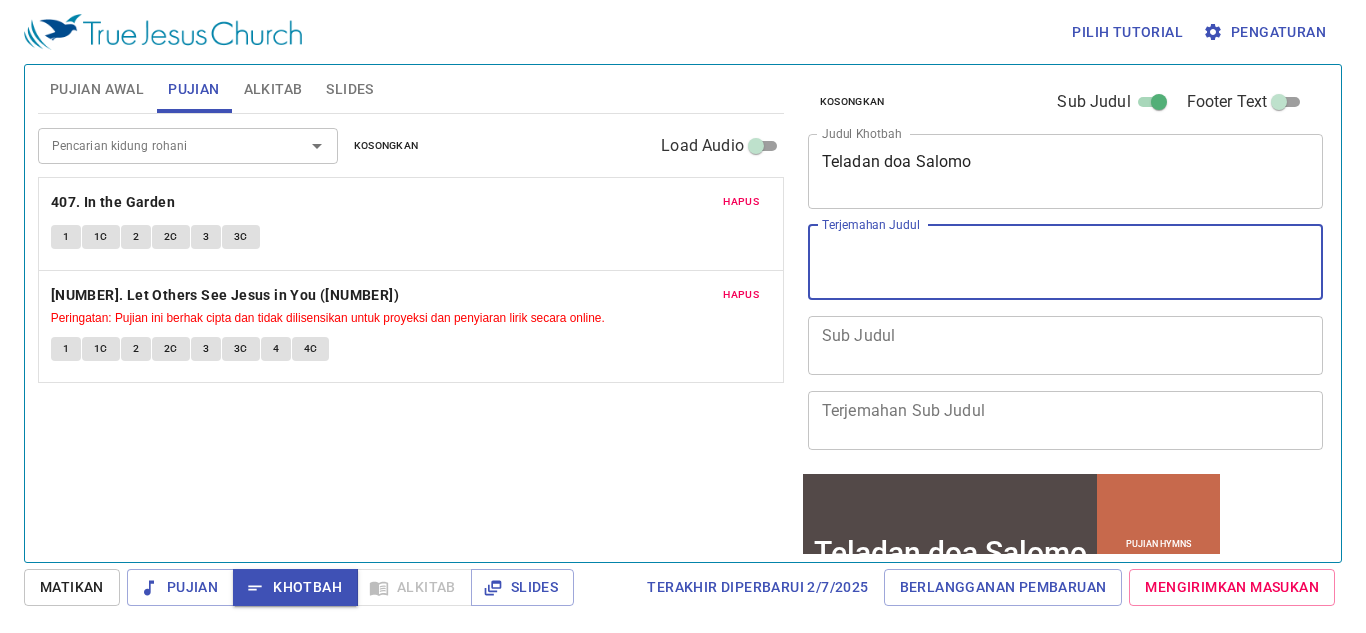 paste on "1 Raj 3 : 5 - 15" 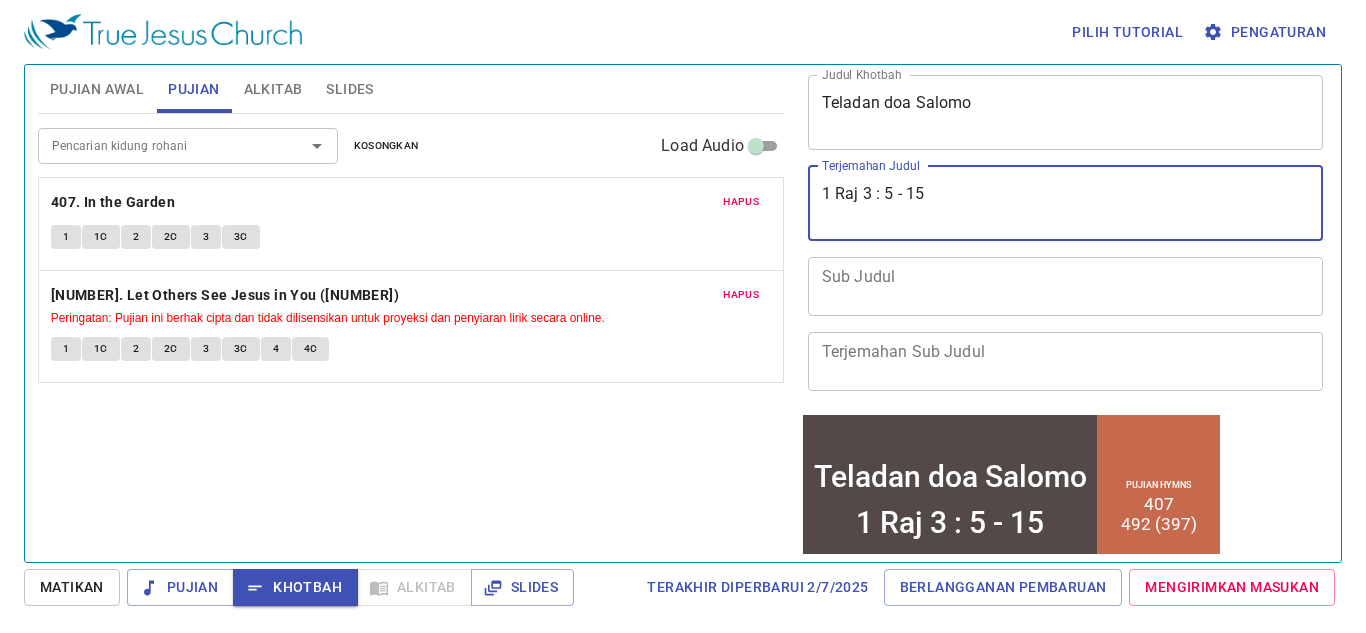 scroll, scrollTop: 76, scrollLeft: 0, axis: vertical 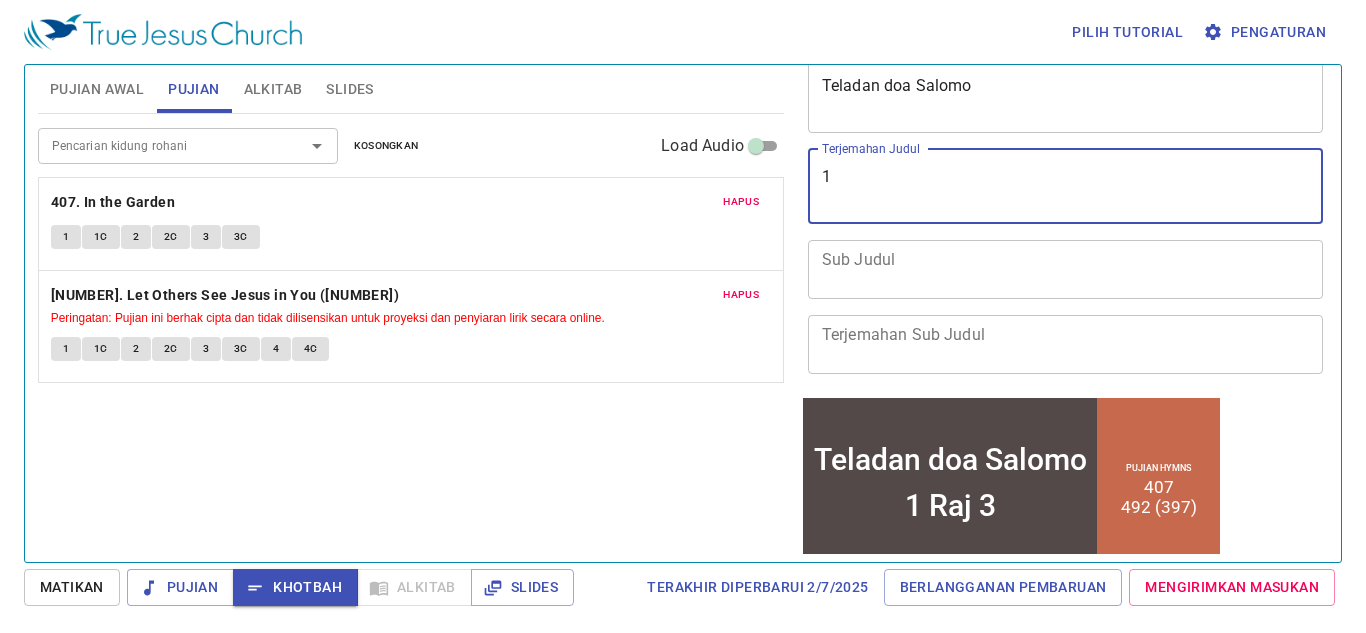 type on "1" 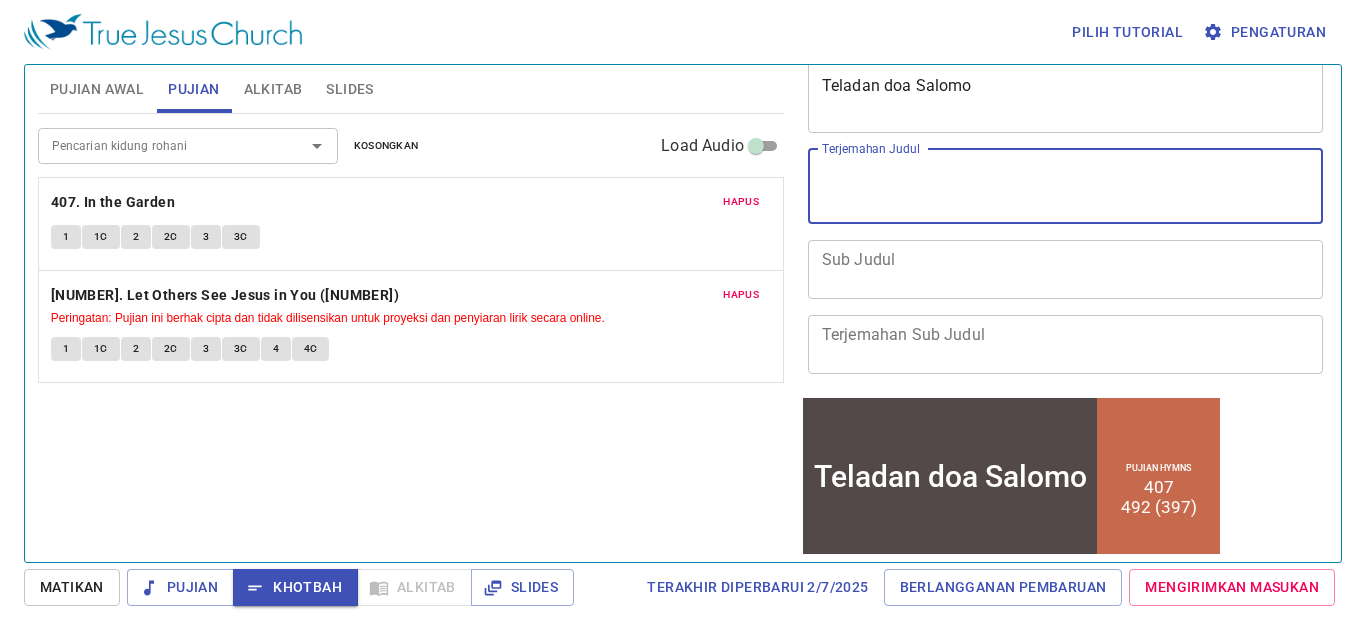 click on "Sub Judul" at bounding box center (1066, 269) 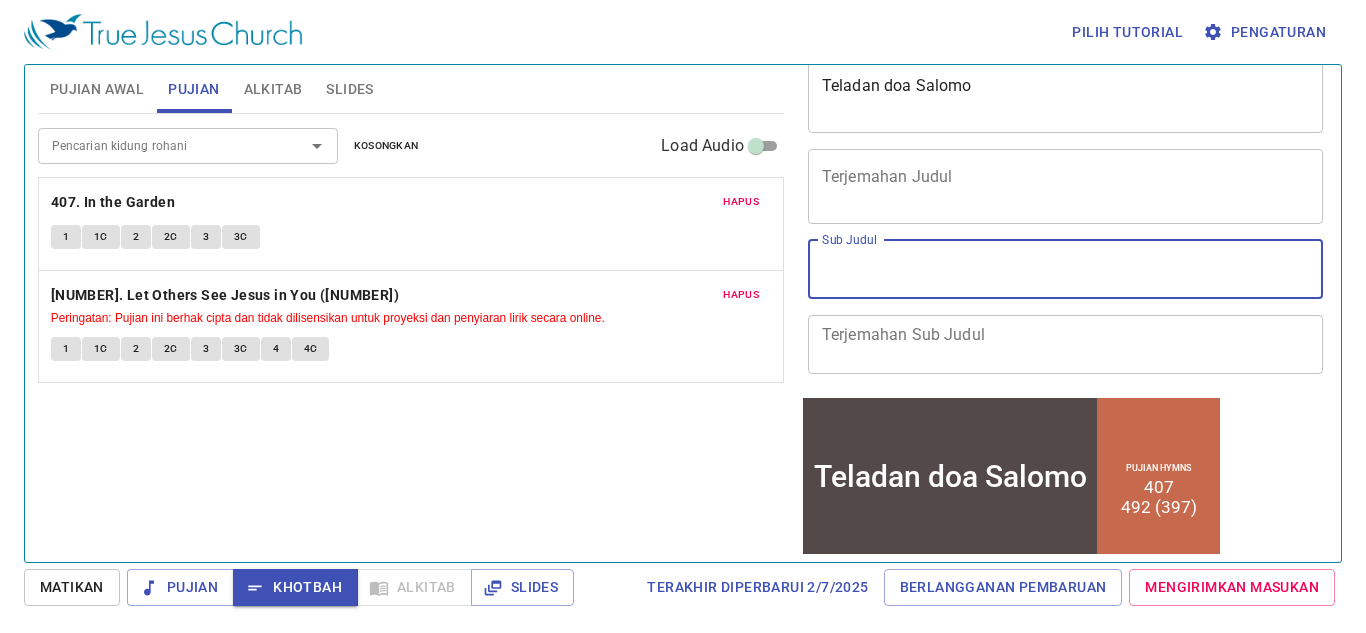 paste on "1 Raj 3 : 5 - 15" 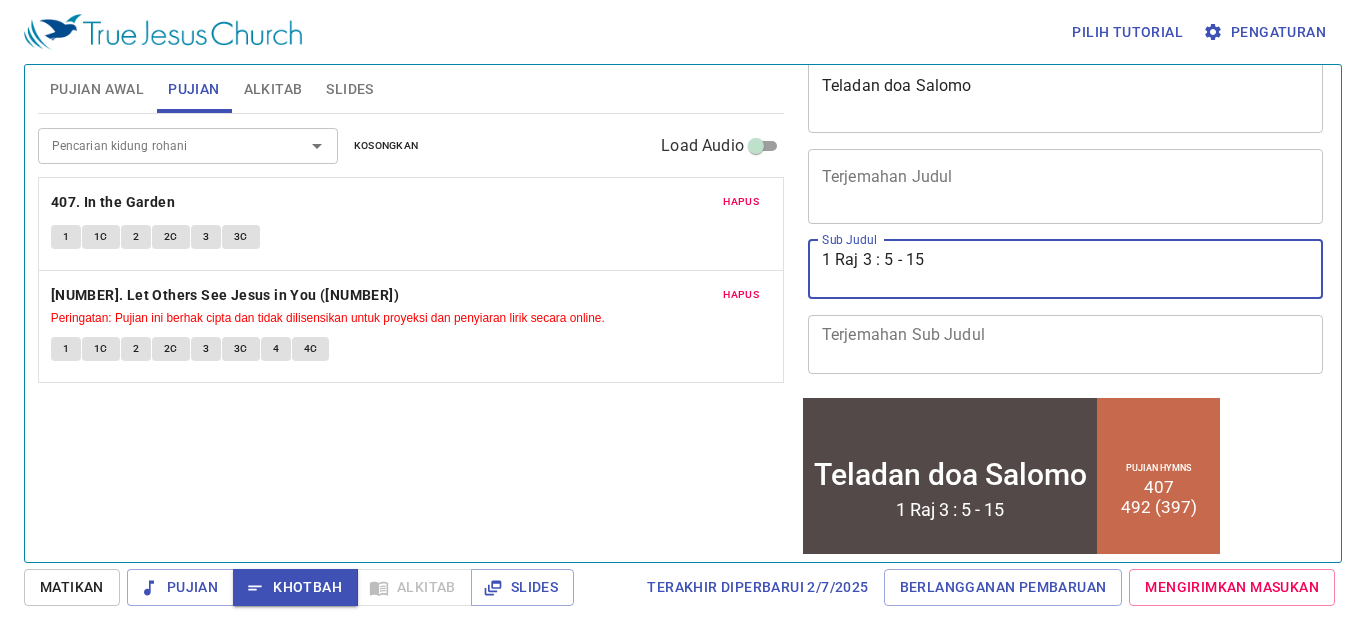 type on "1 Raj 3 : 5 - 15" 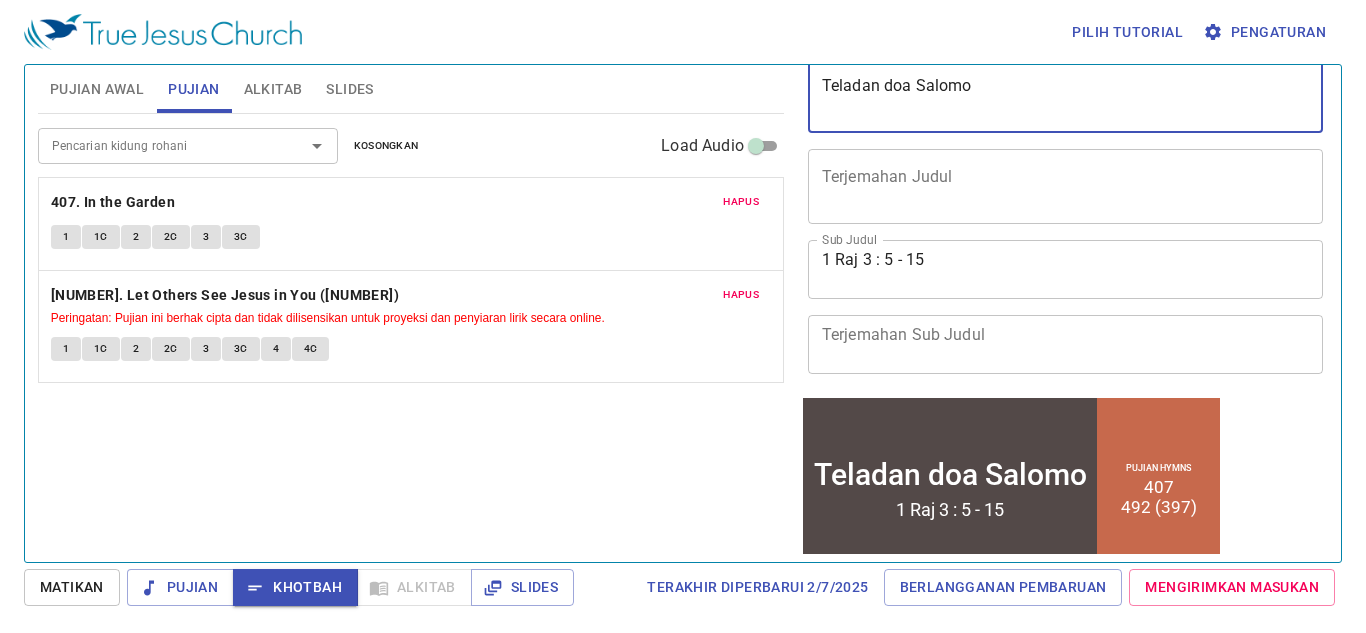 click on "Teladan doa Salomo" at bounding box center (1066, 95) 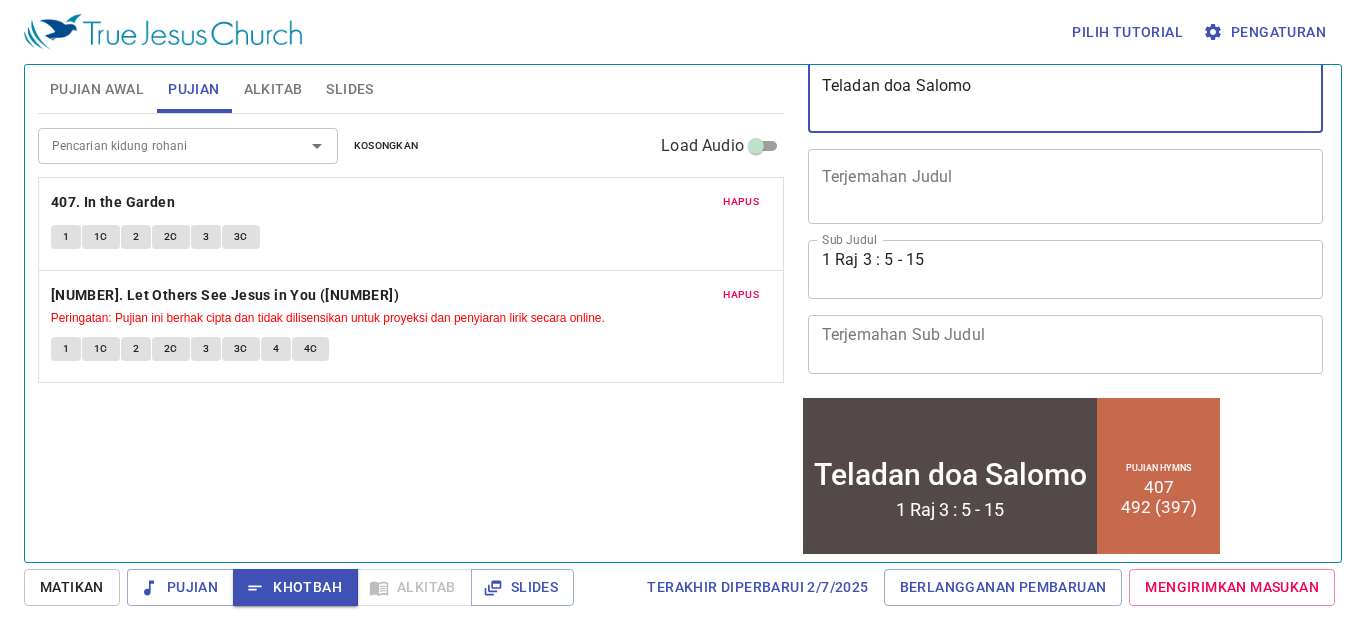 type on "Teladan doa Salomo" 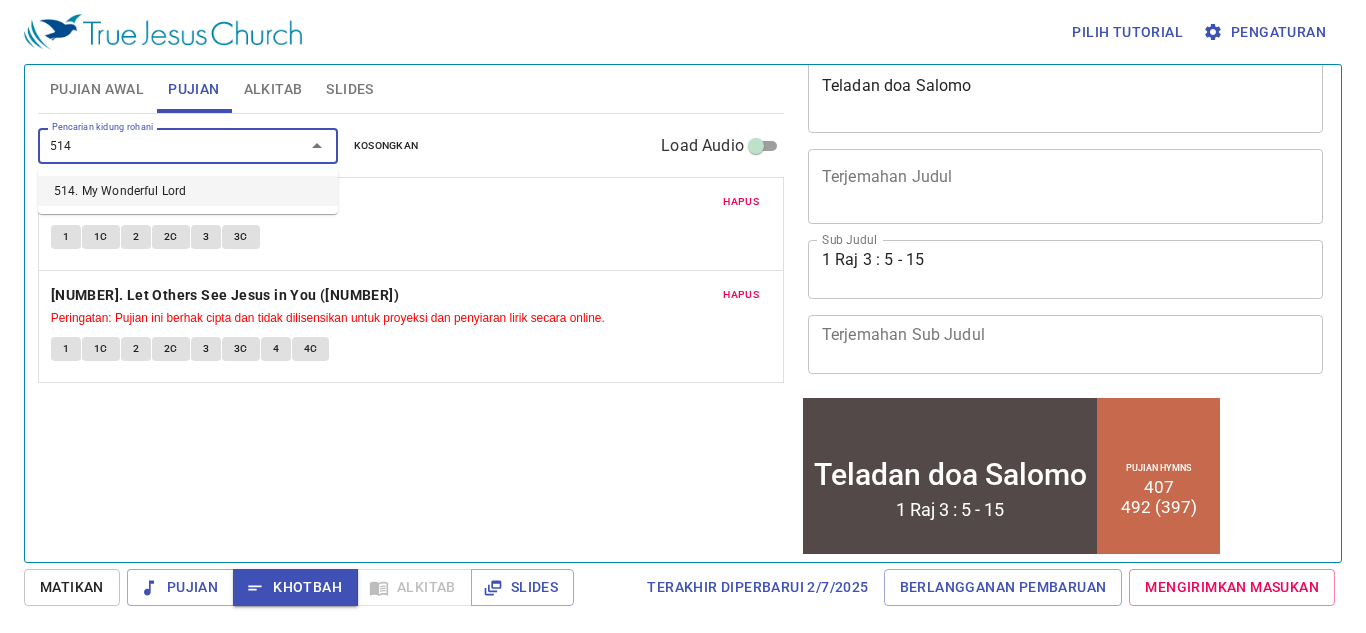 type on "514. My Wonderful Lord" 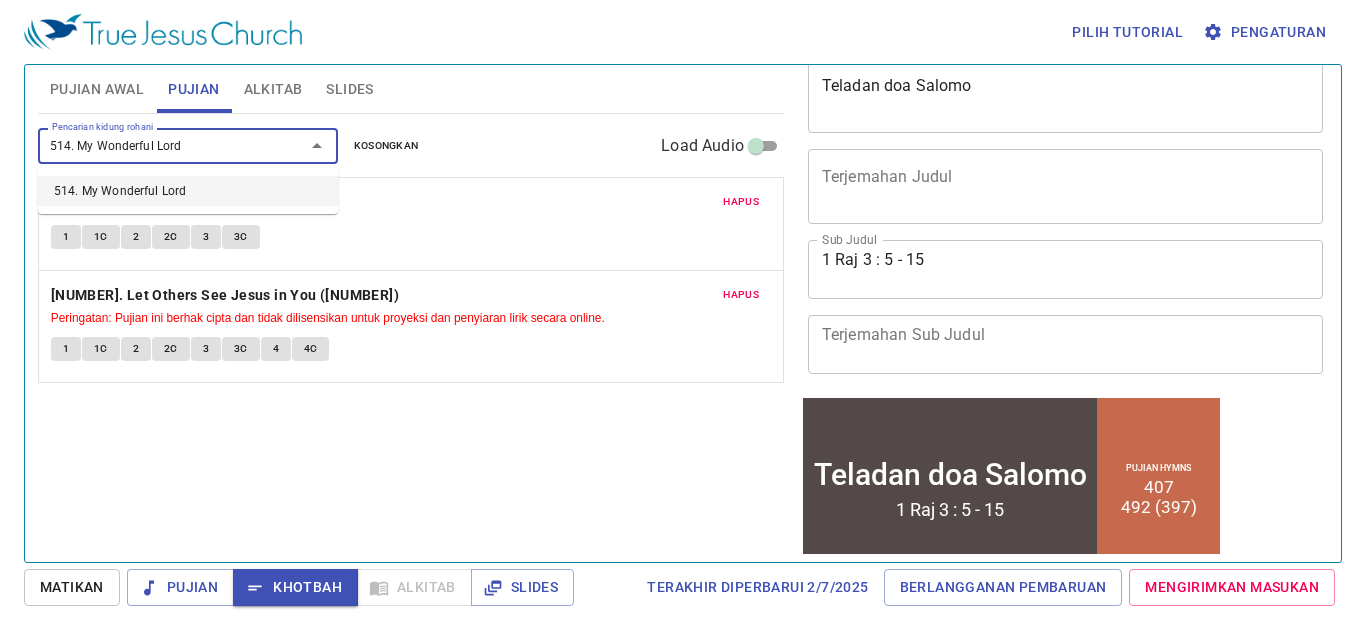 type 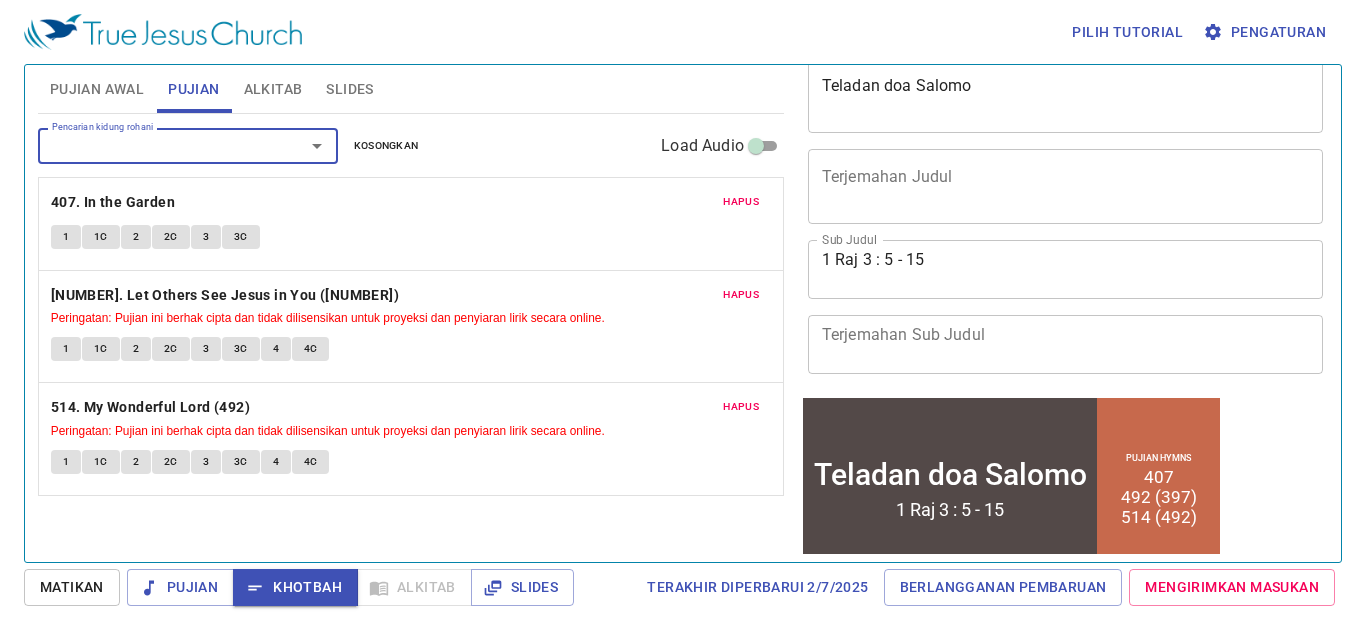 click on "Hapus" at bounding box center [741, 295] 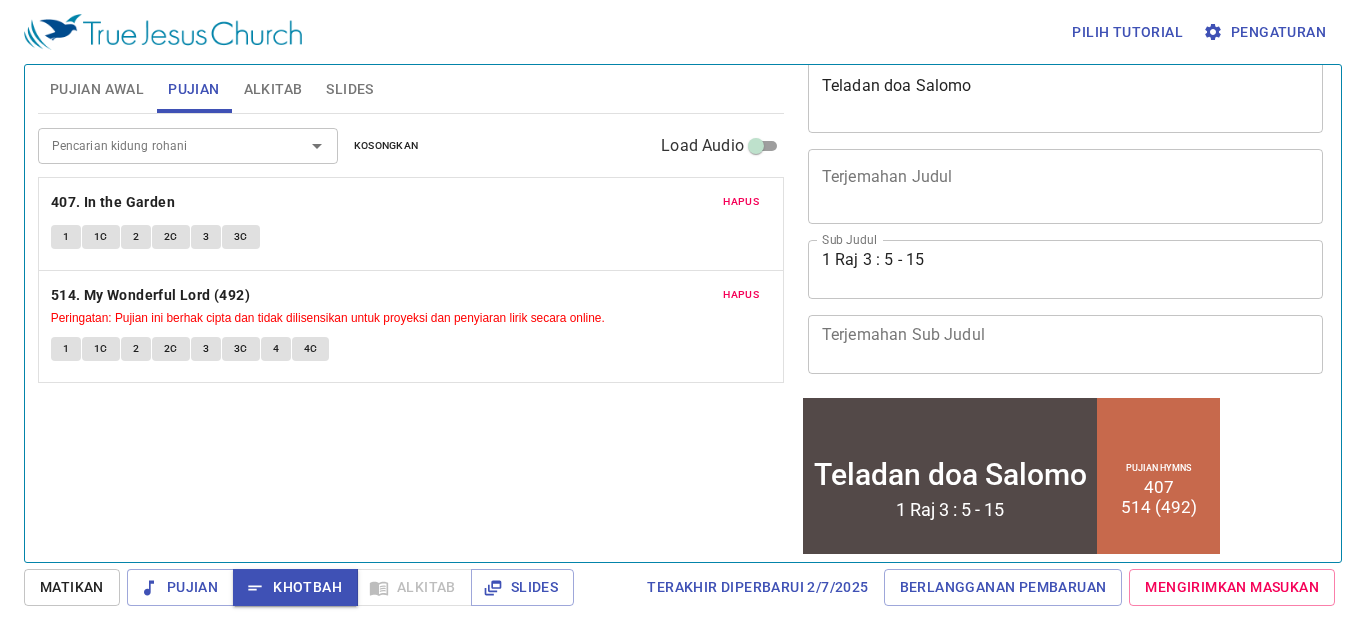 click on "Pujian Awal" at bounding box center [97, 89] 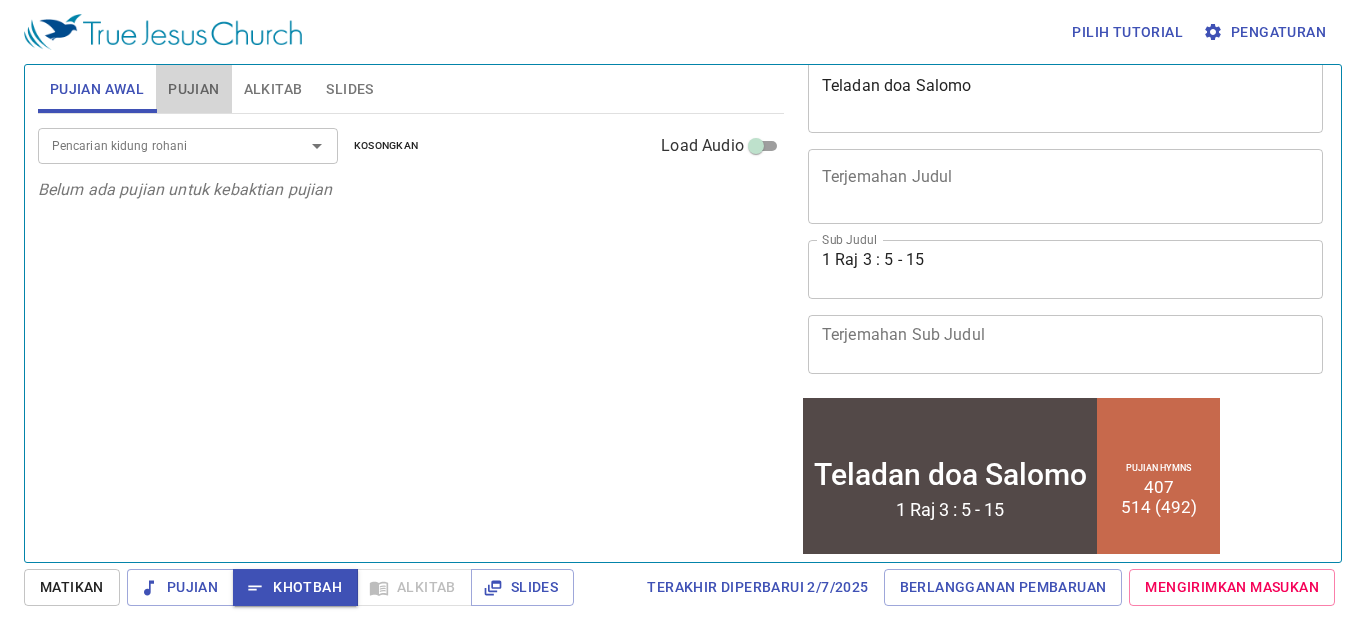 click on "Pujian" at bounding box center (193, 89) 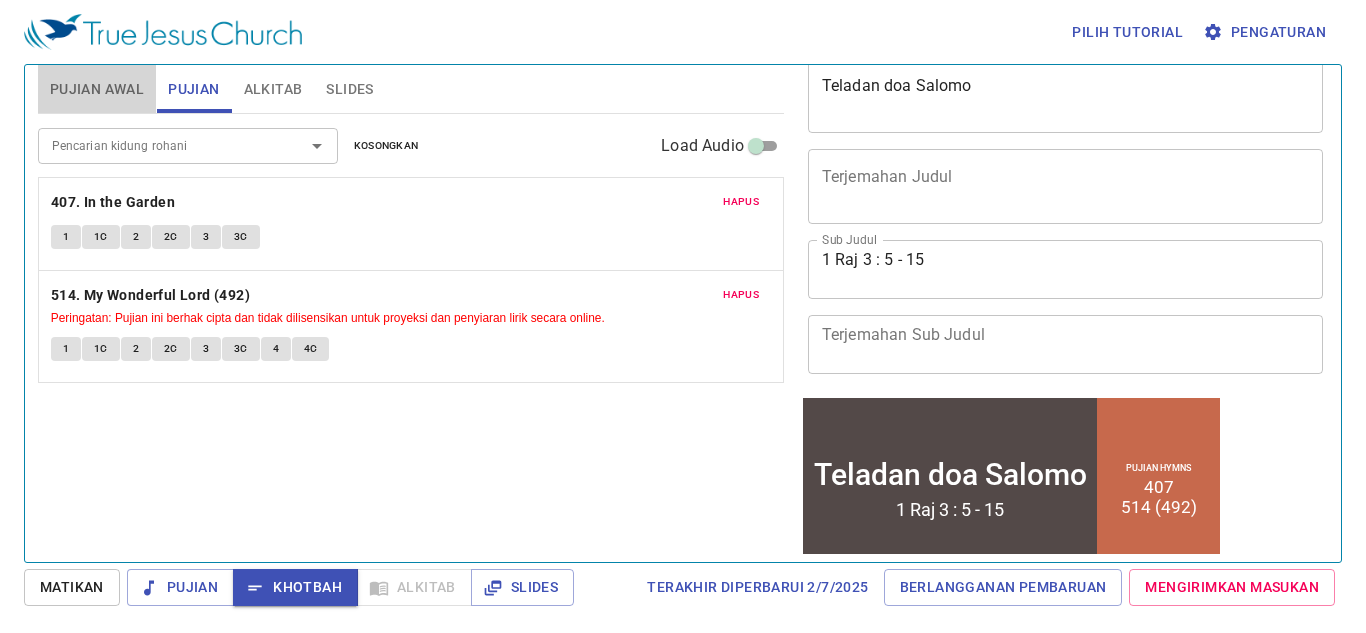 click on "Pujian Awal" at bounding box center [97, 89] 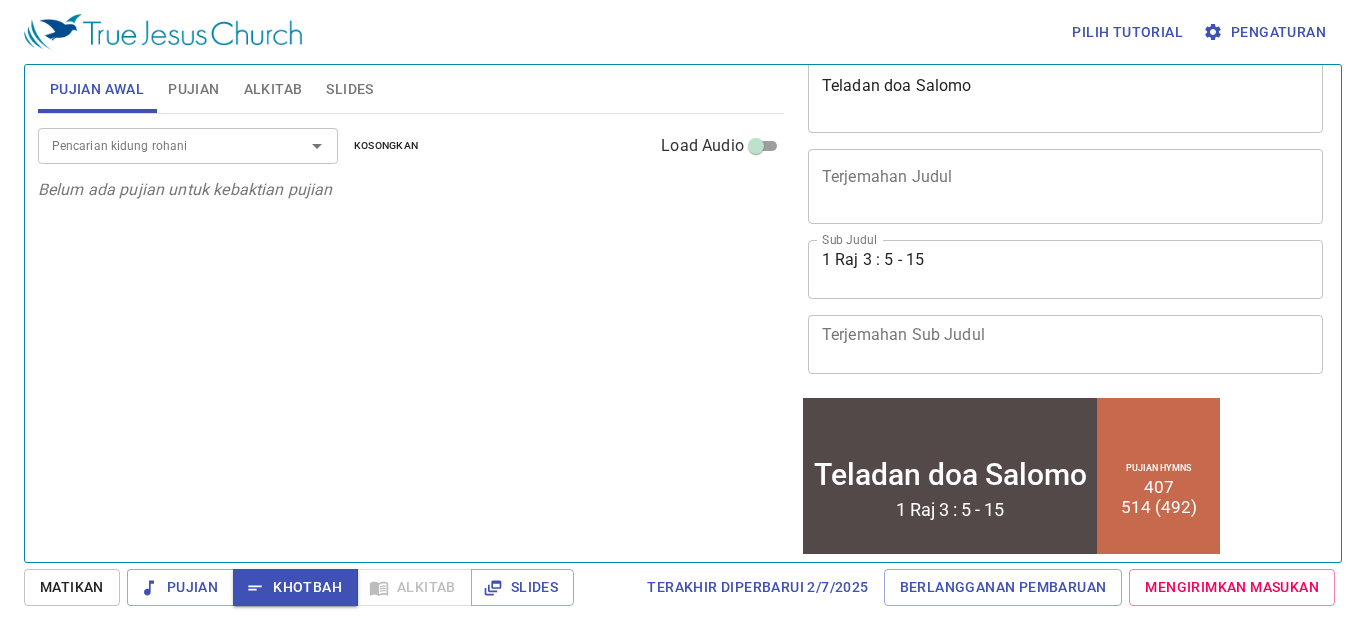 click on "Pencarian kidung rohani" at bounding box center [158, 145] 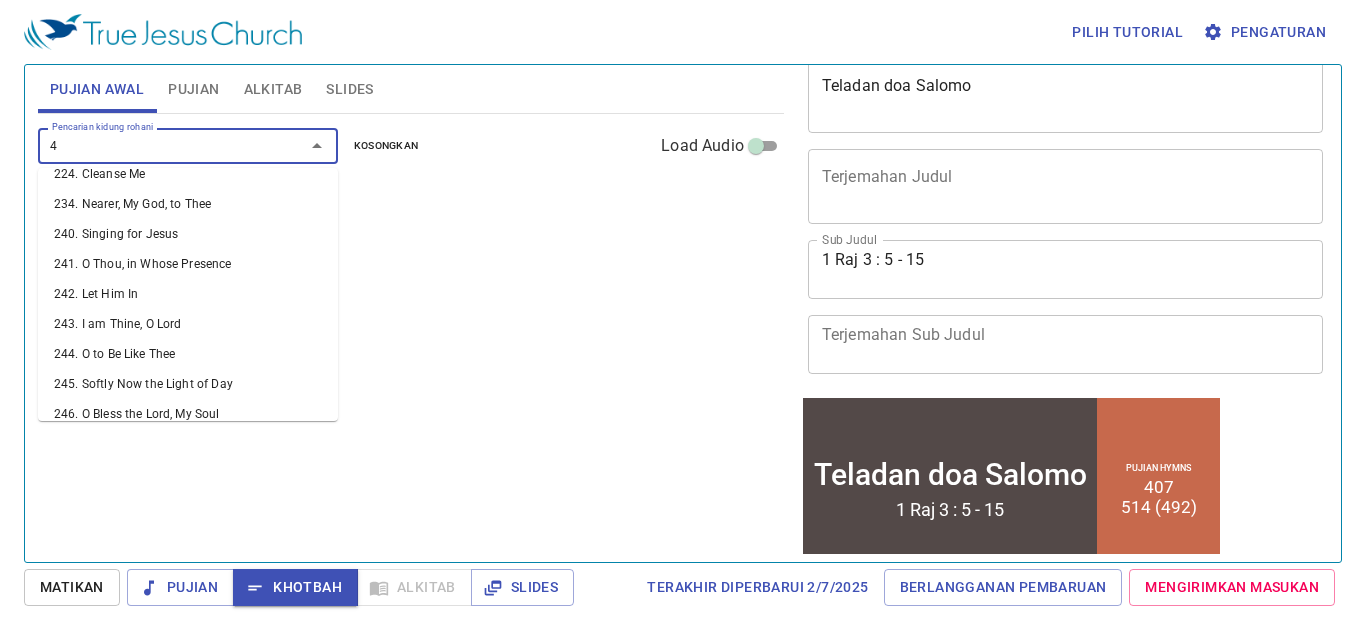 scroll, scrollTop: 12, scrollLeft: 0, axis: vertical 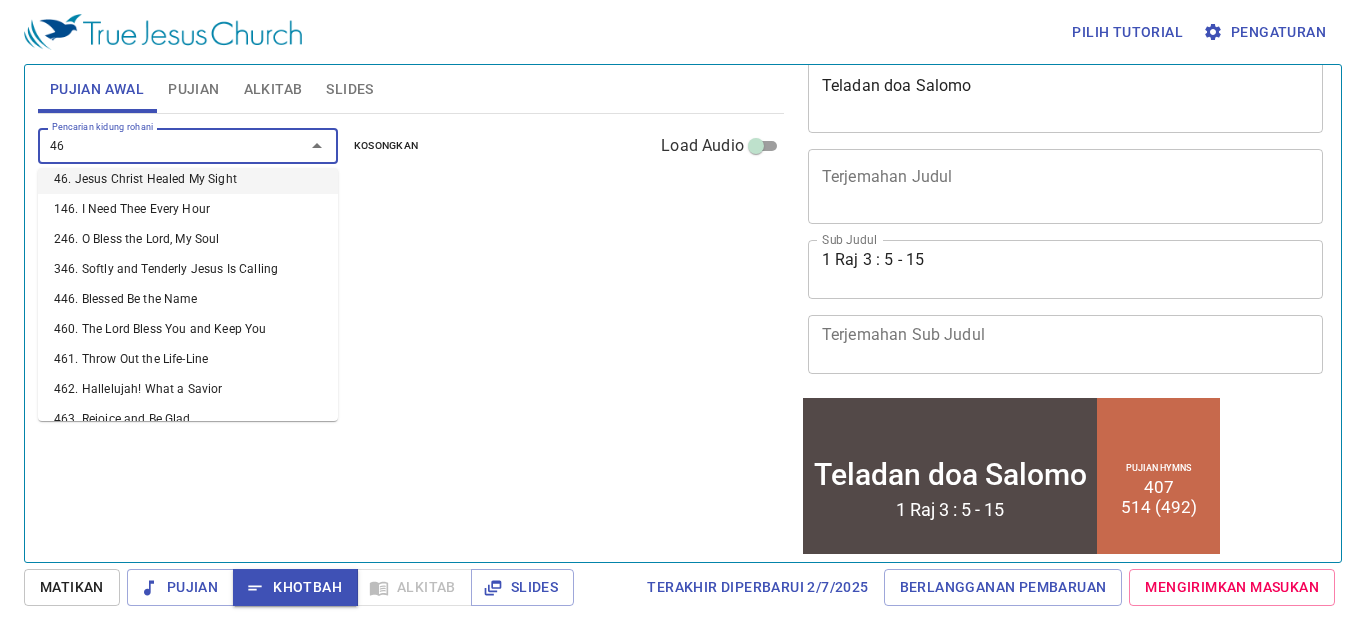 type on "465" 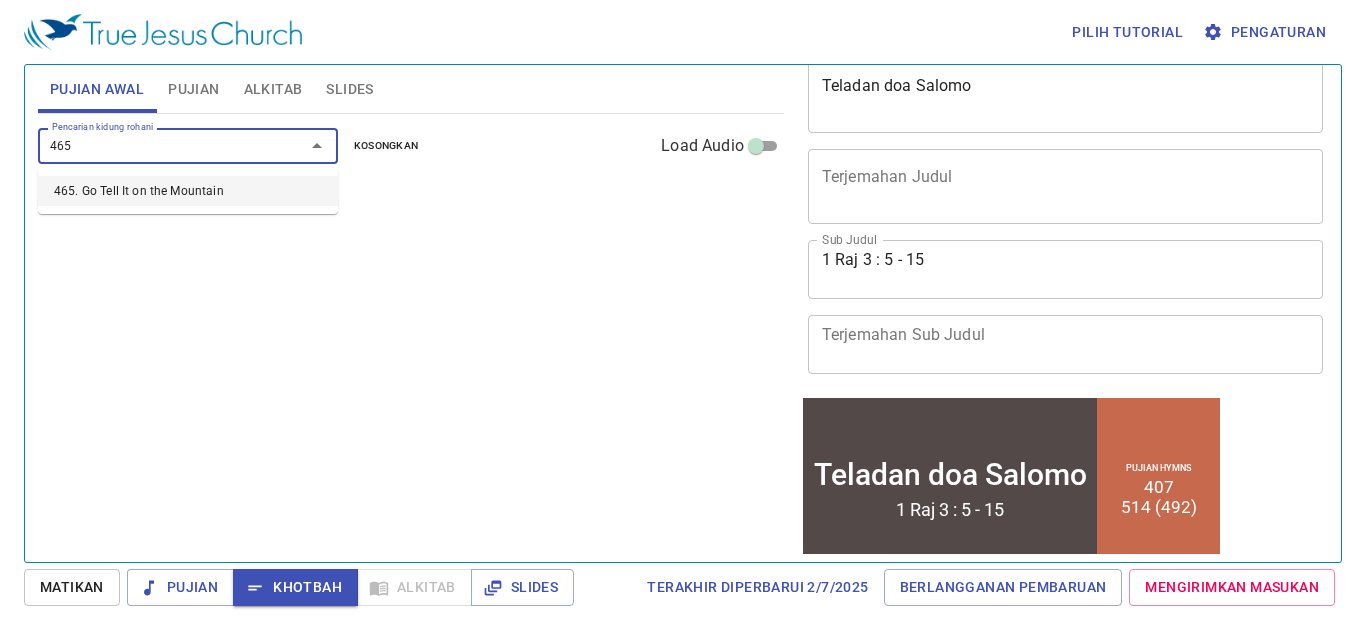 scroll, scrollTop: 0, scrollLeft: 0, axis: both 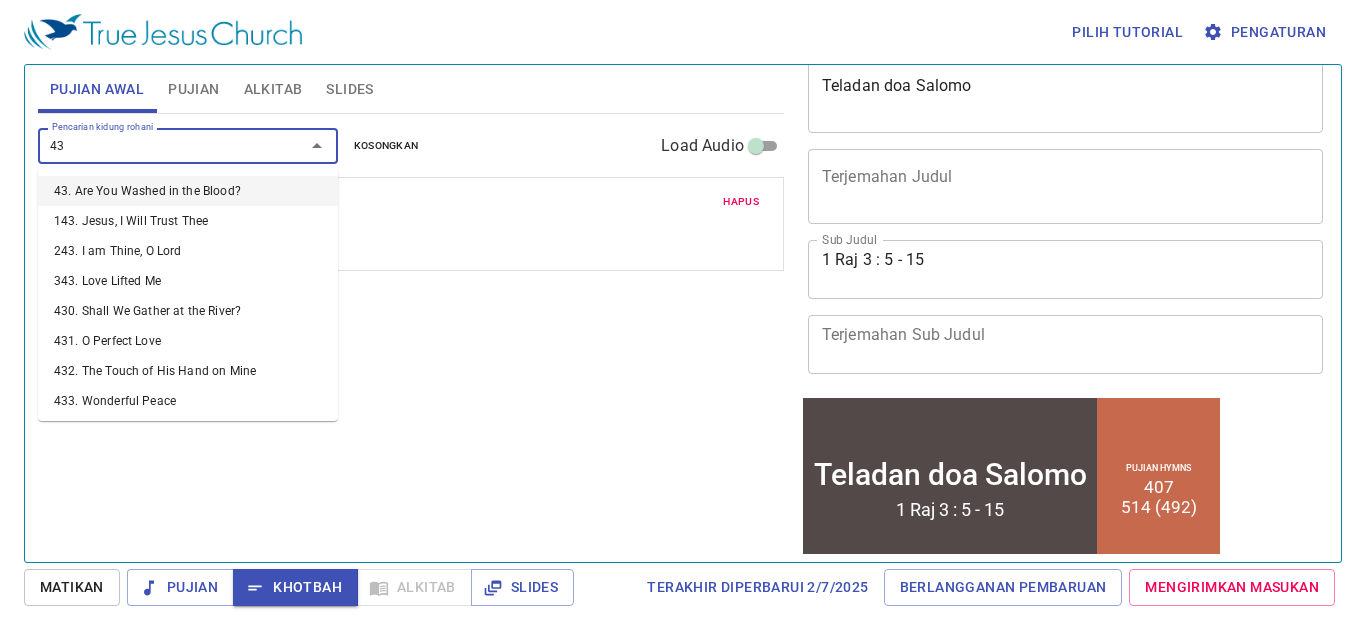 type on "436" 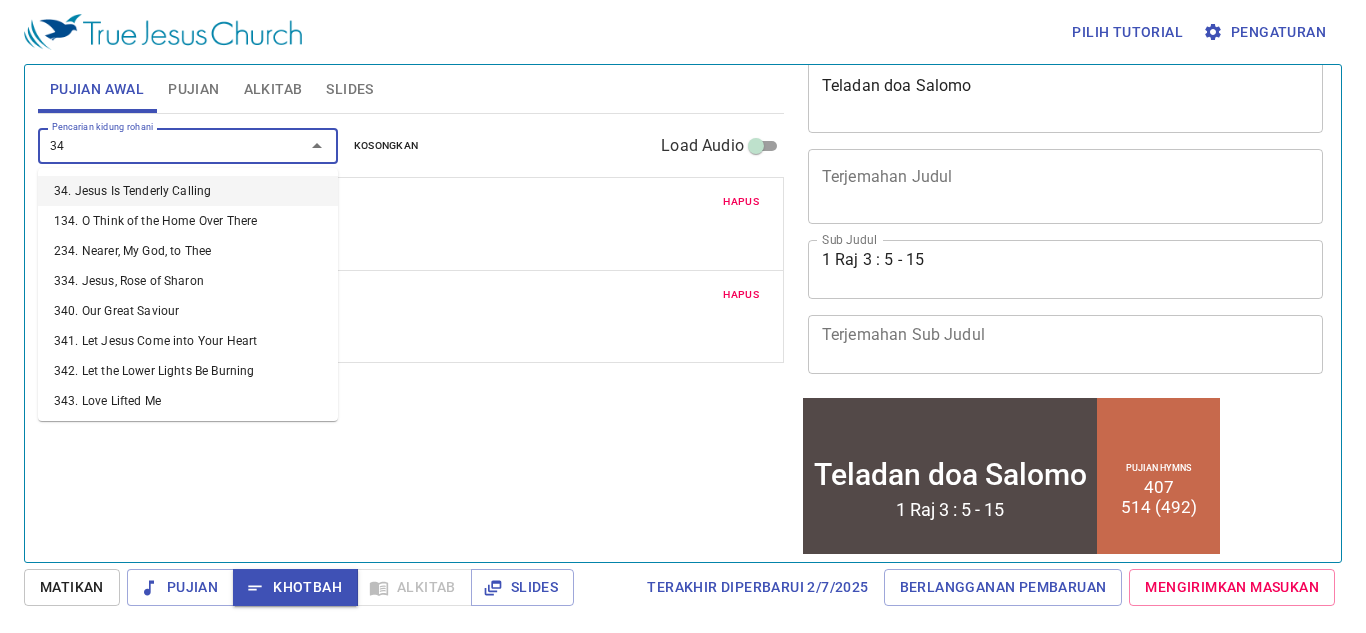 type on "344" 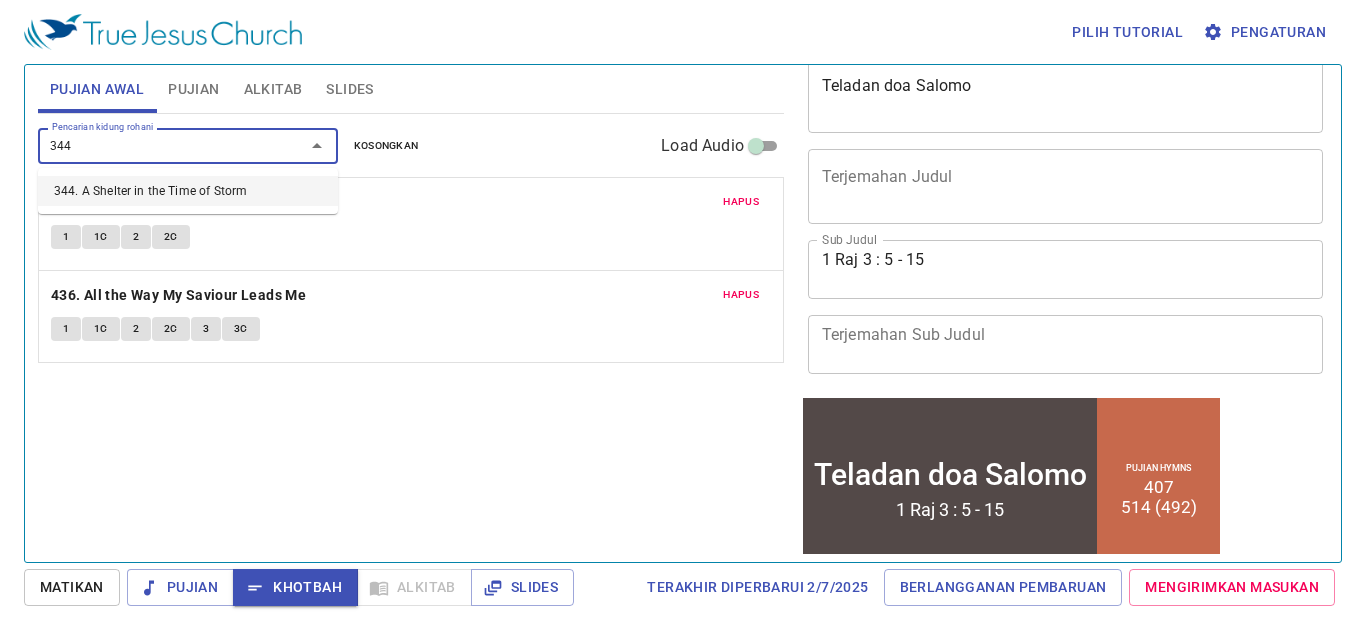 click on "344. A Shelter in the Time of Storm" at bounding box center [188, 191] 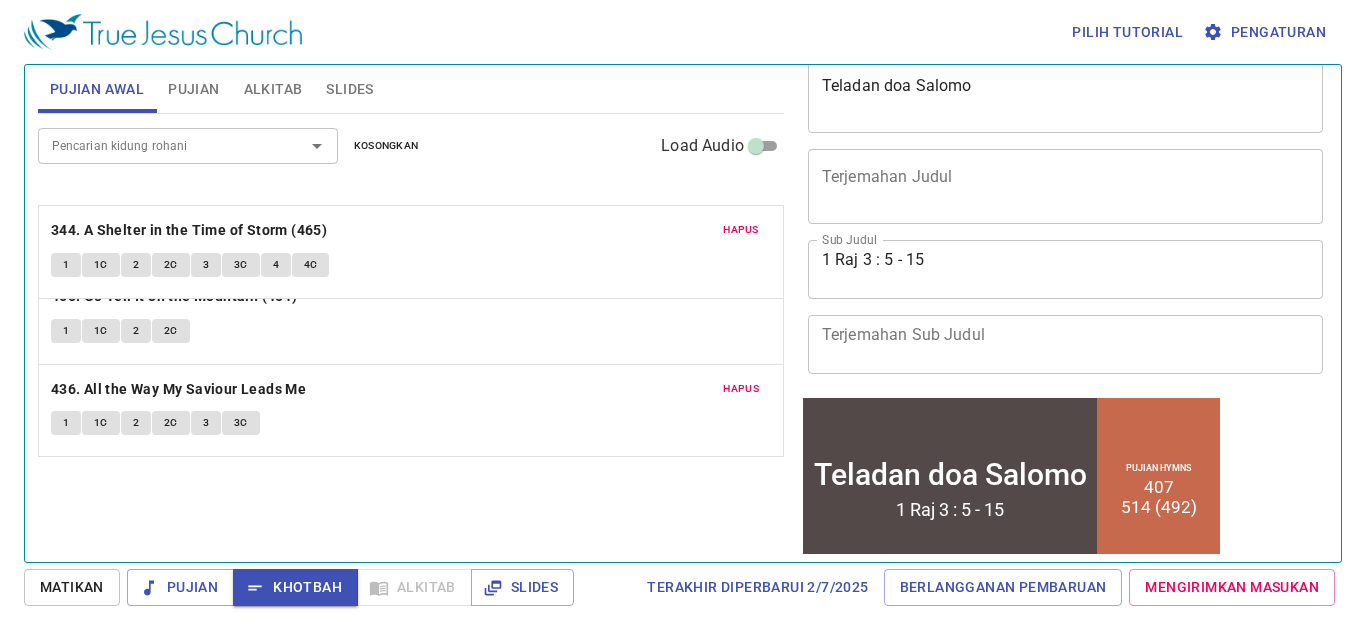drag, startPoint x: 462, startPoint y: 398, endPoint x: 472, endPoint y: 236, distance: 162.30835 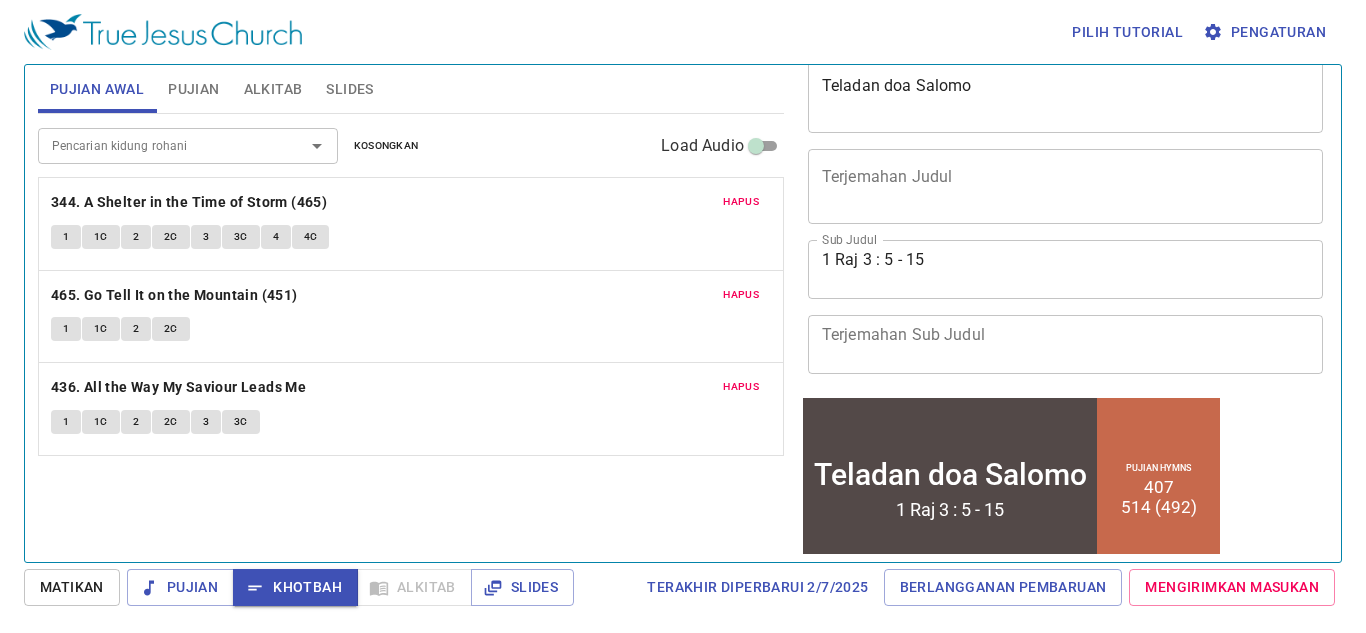 click on "Hapus" at bounding box center (741, 295) 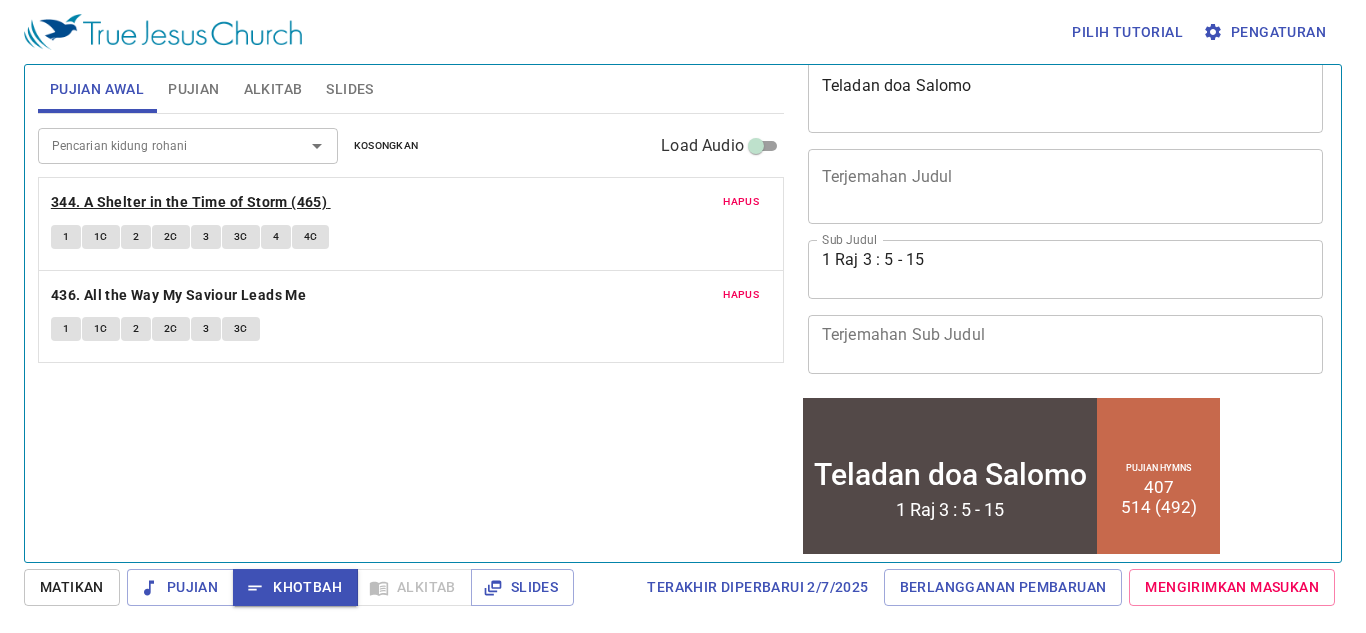 click on "344. A Shelter in the Time of Storm (465)" at bounding box center [189, 202] 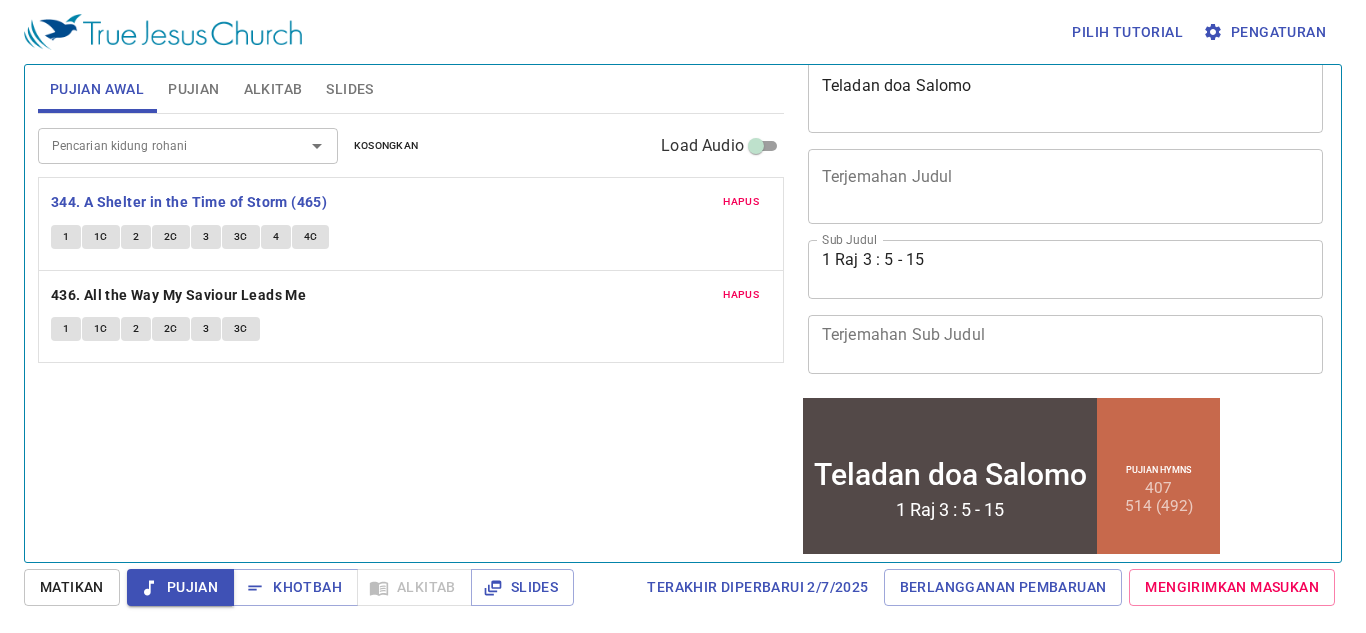 click on "1C" at bounding box center [101, 237] 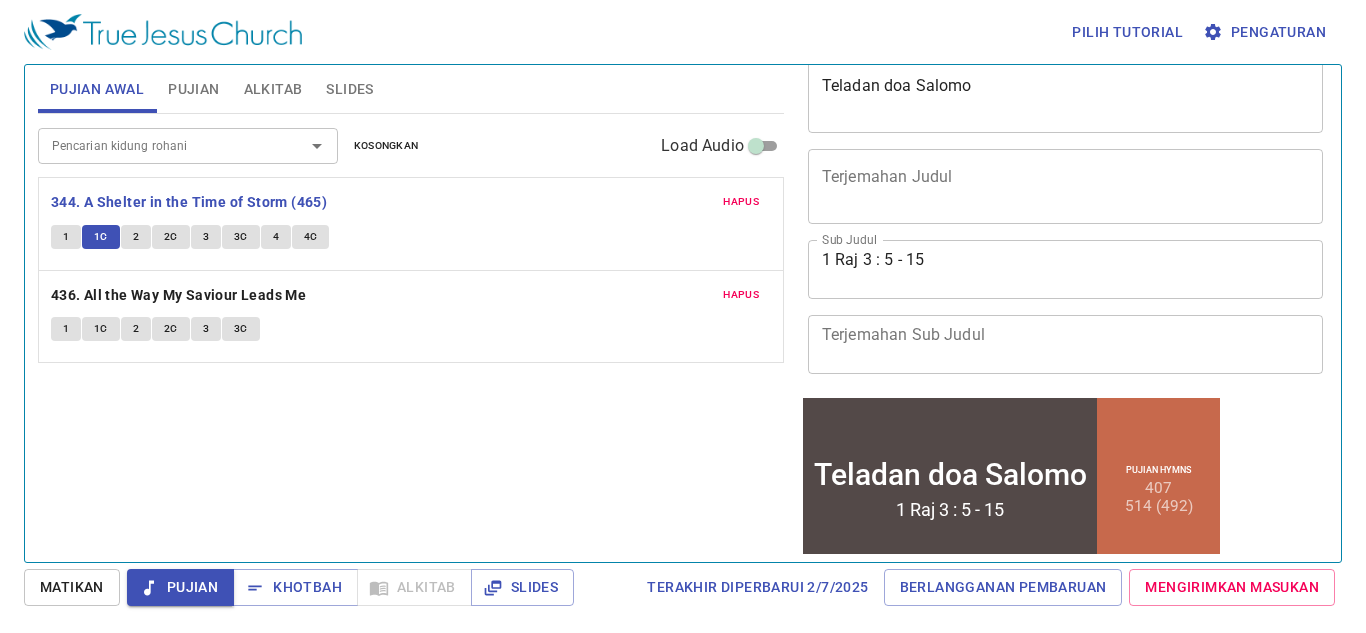 click on "1C" at bounding box center [101, 329] 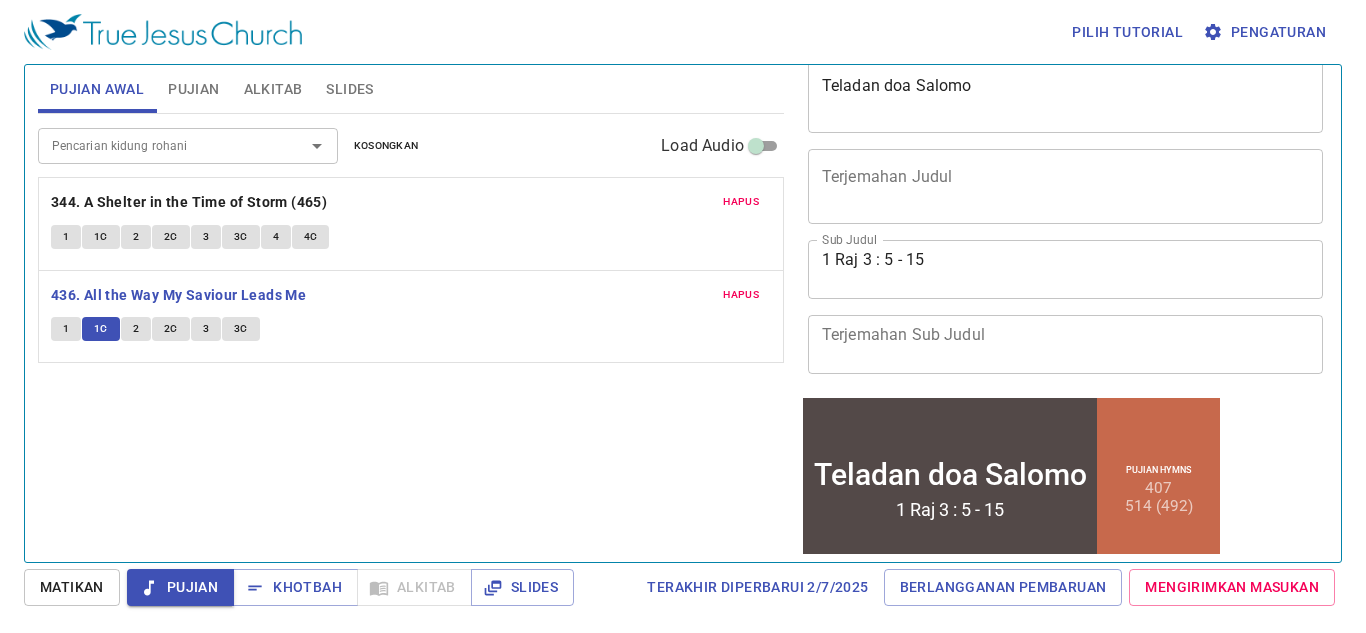 click on "1 1C 2 2C 3 3C 4 4C" 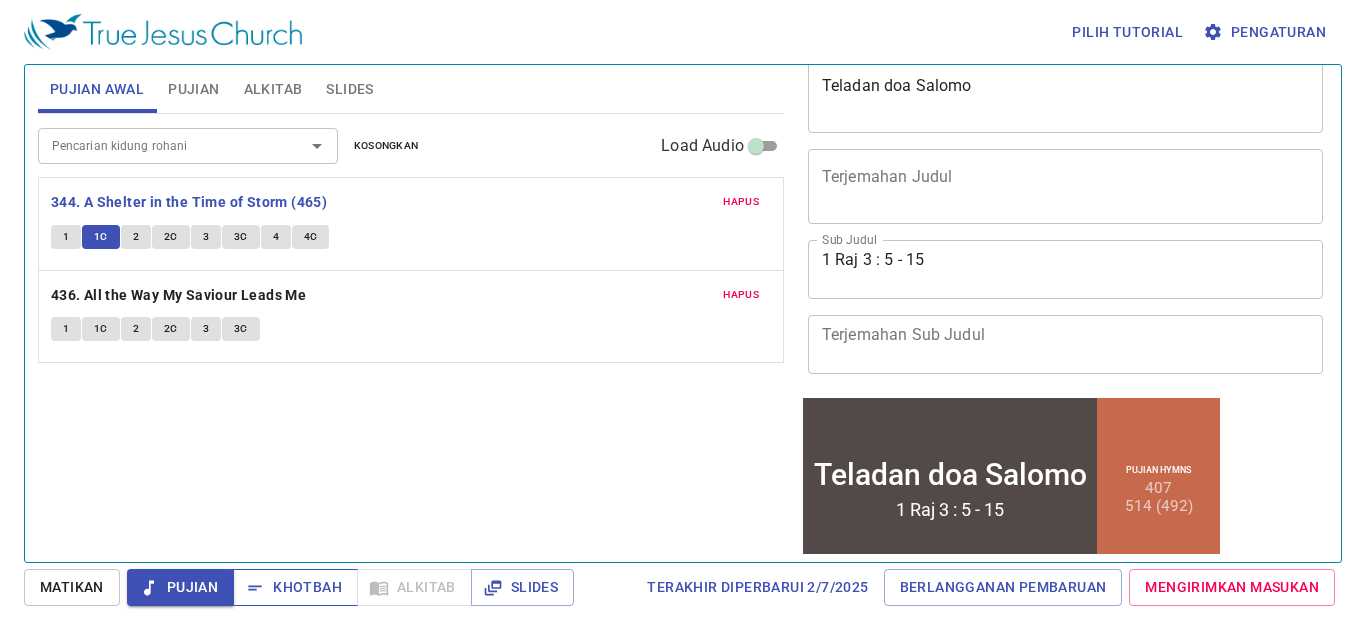 drag, startPoint x: 274, startPoint y: 581, endPoint x: 282, endPoint y: 573, distance: 11.313708 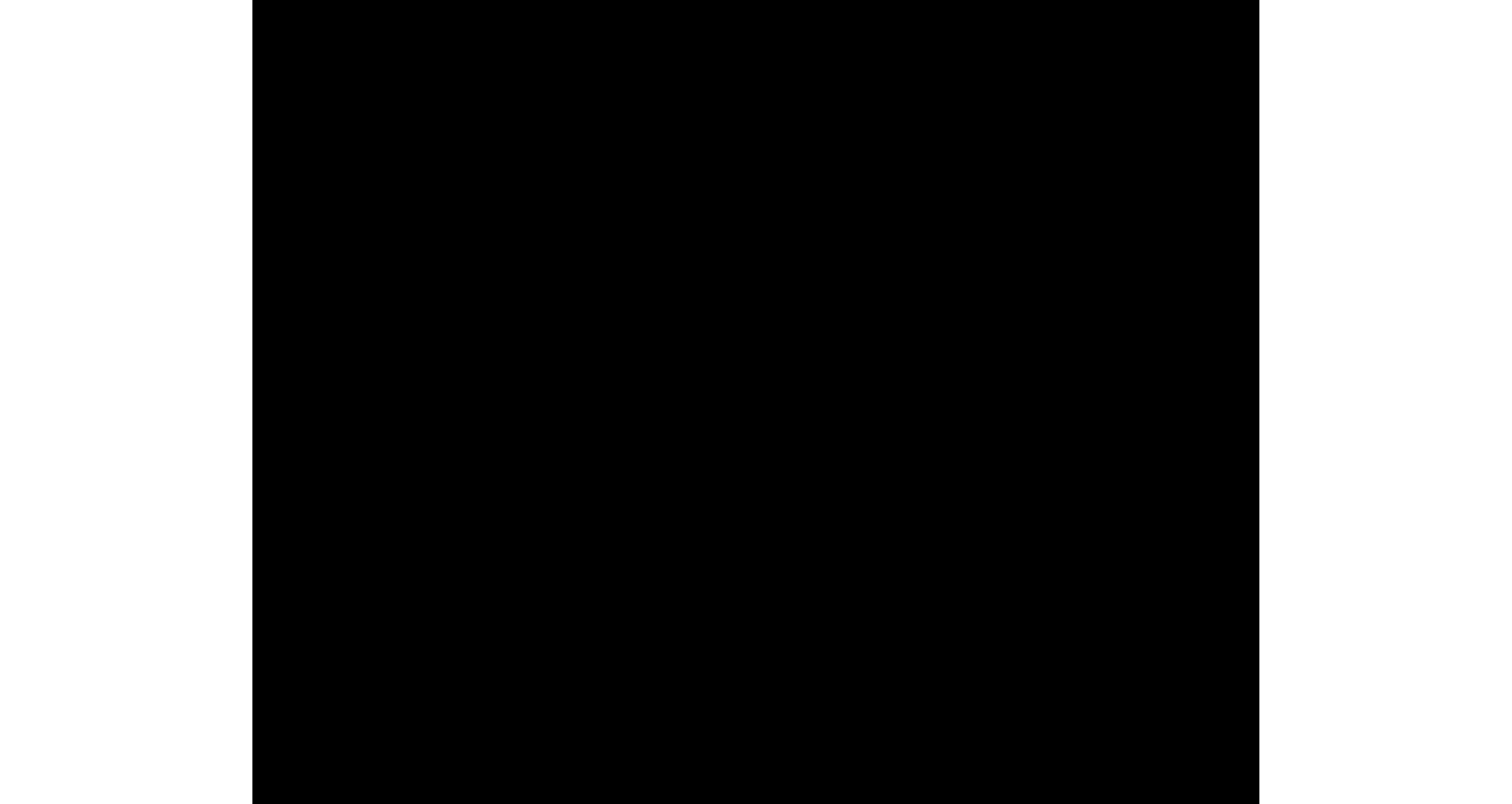scroll, scrollTop: 0, scrollLeft: 0, axis: both 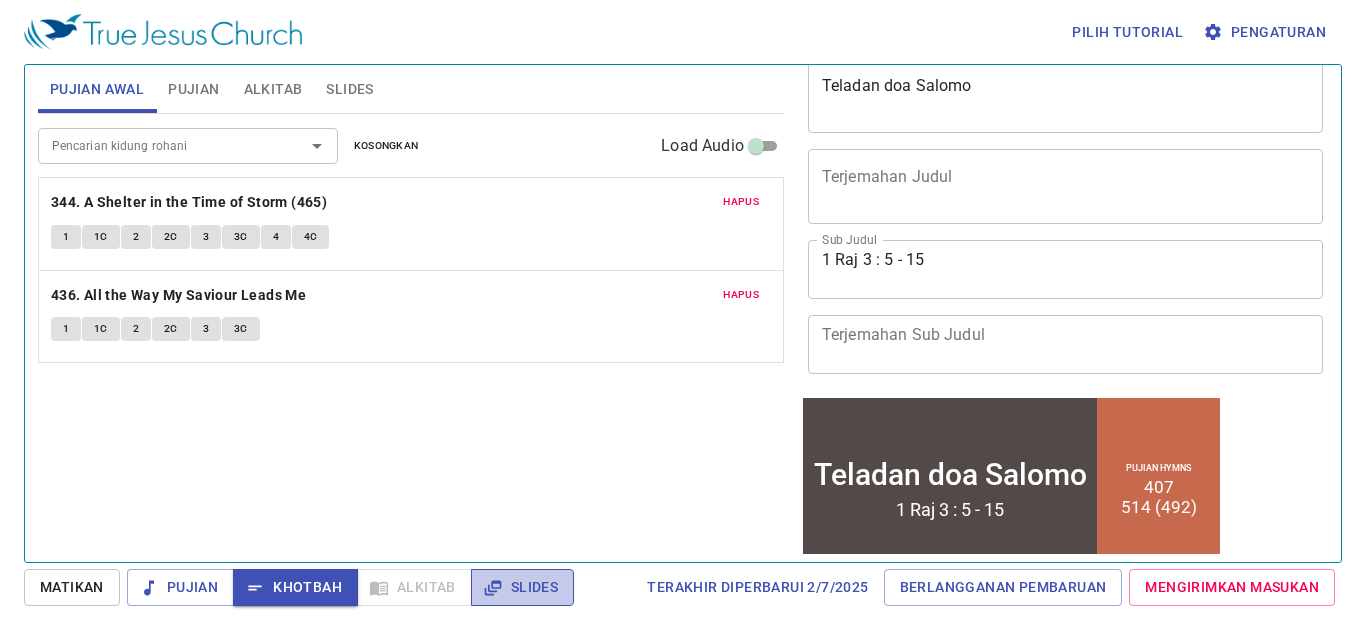 click on "Slides" at bounding box center (522, 587) 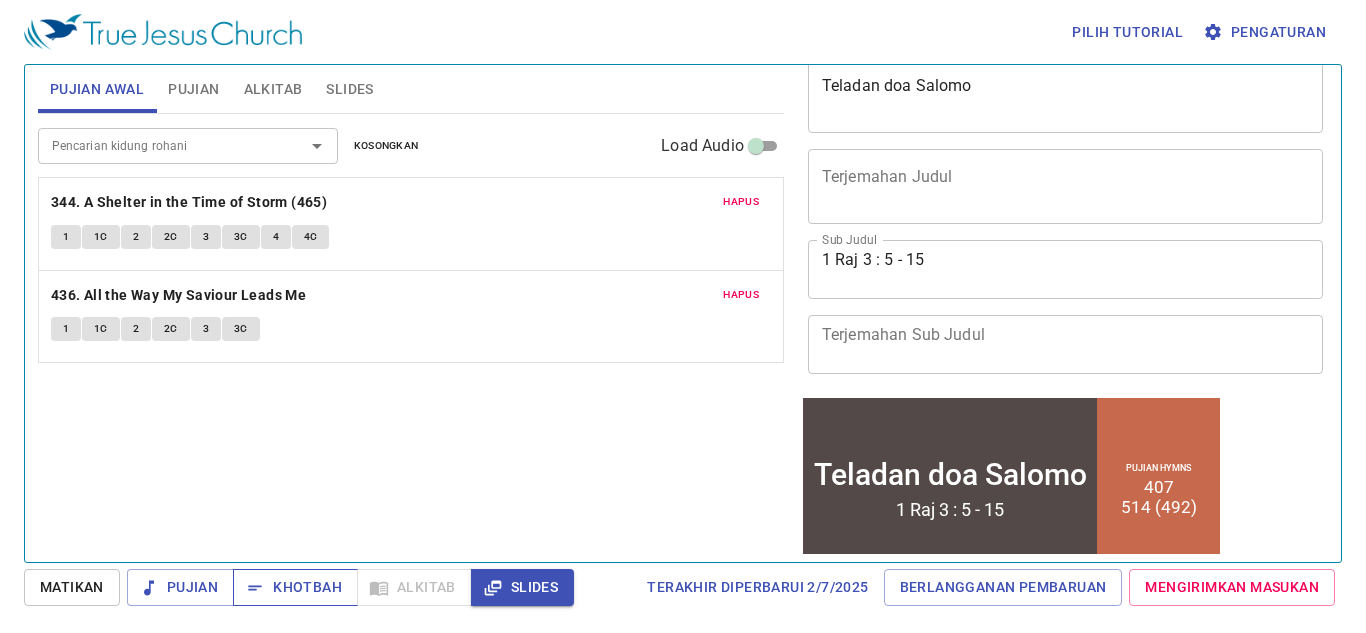 click on "Khotbah" at bounding box center (295, 587) 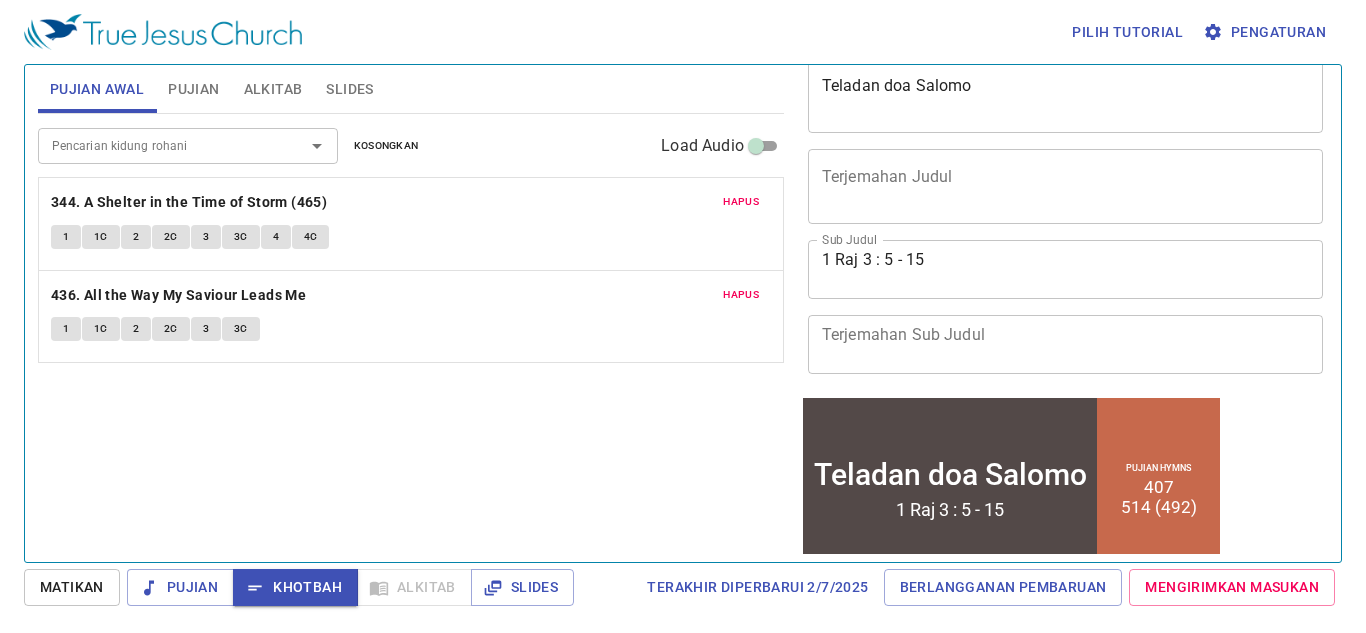 click on "Alkitab" at bounding box center [273, 89] 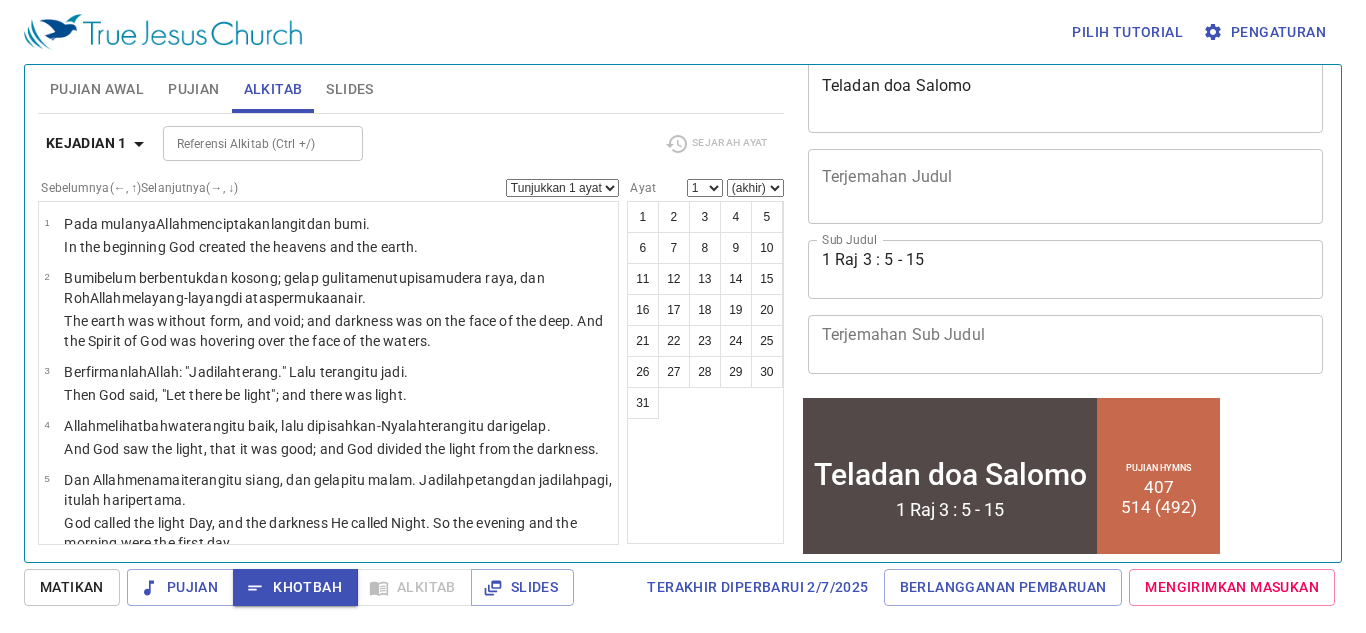 click on "Slides" at bounding box center [349, 89] 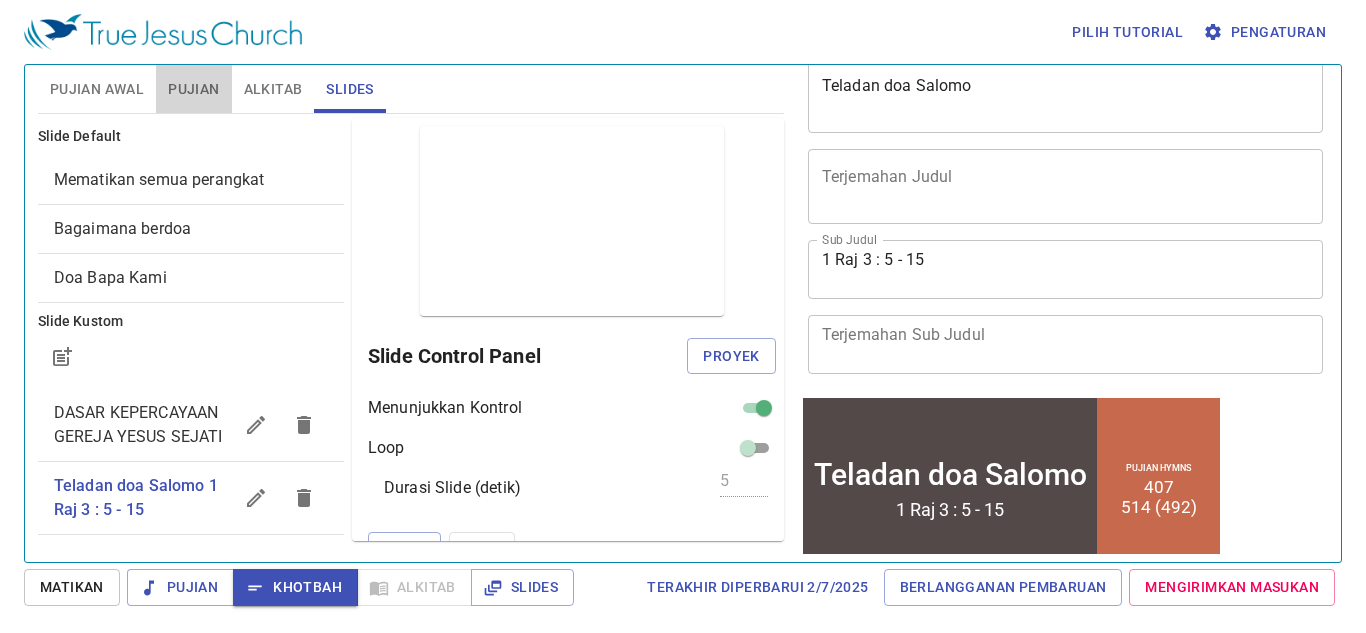click on "Pujian" at bounding box center [193, 89] 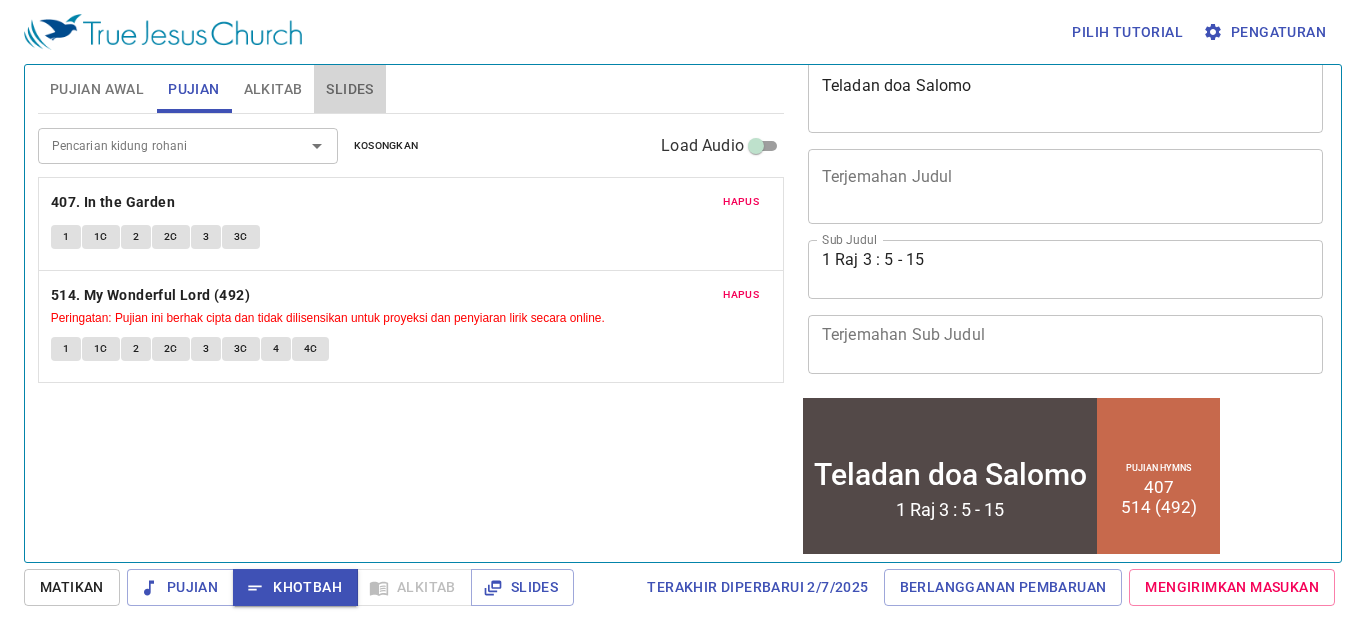 click on "Slides" at bounding box center [349, 89] 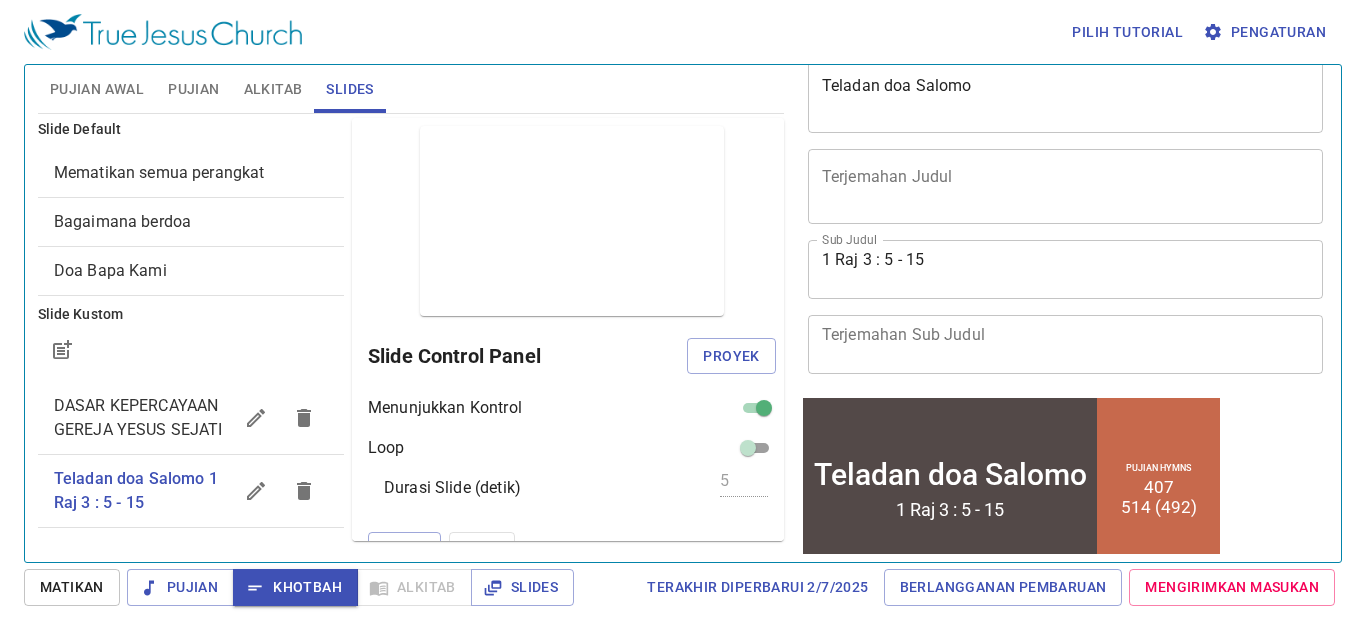 scroll, scrollTop: 10, scrollLeft: 0, axis: vertical 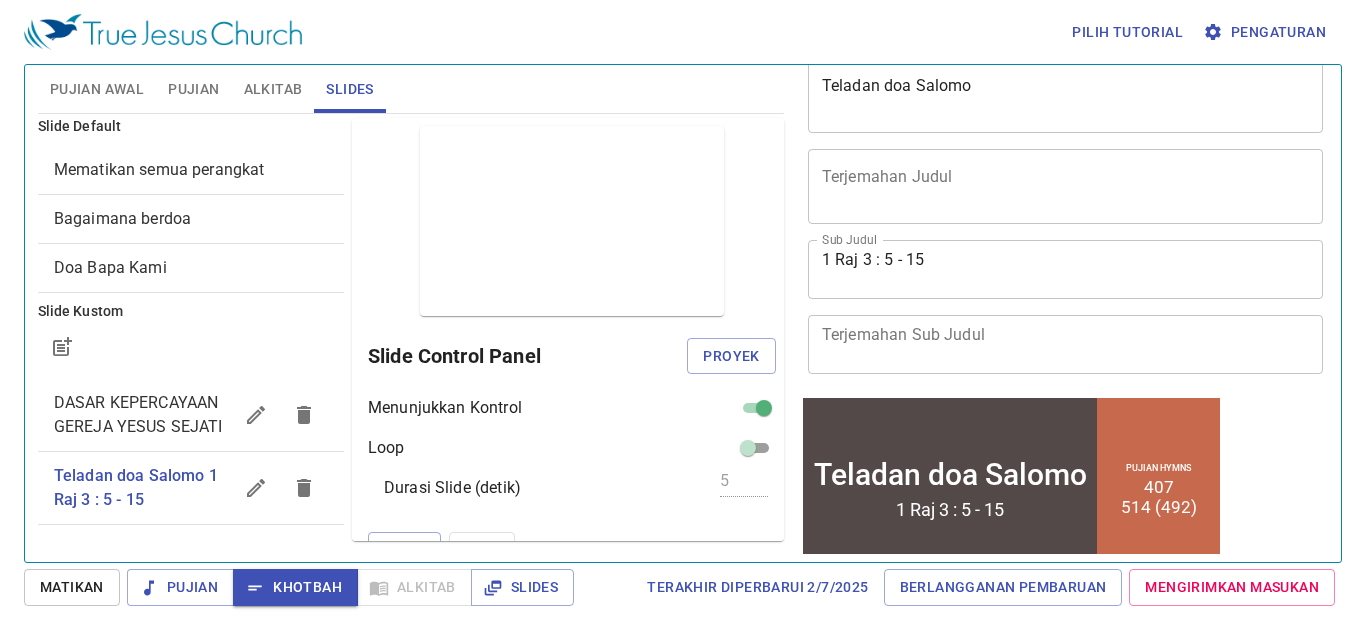 click on "Pujian Awal" at bounding box center (97, 89) 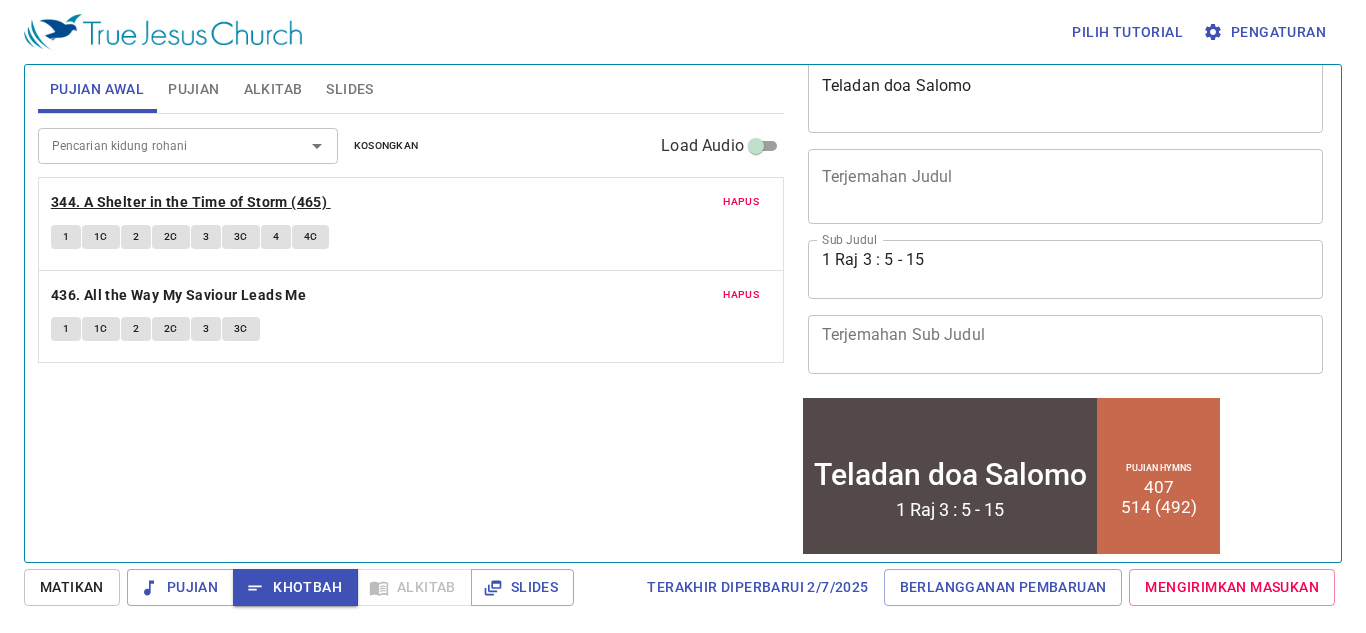 click on "344. A Shelter in the Time of Storm (465)" at bounding box center [189, 202] 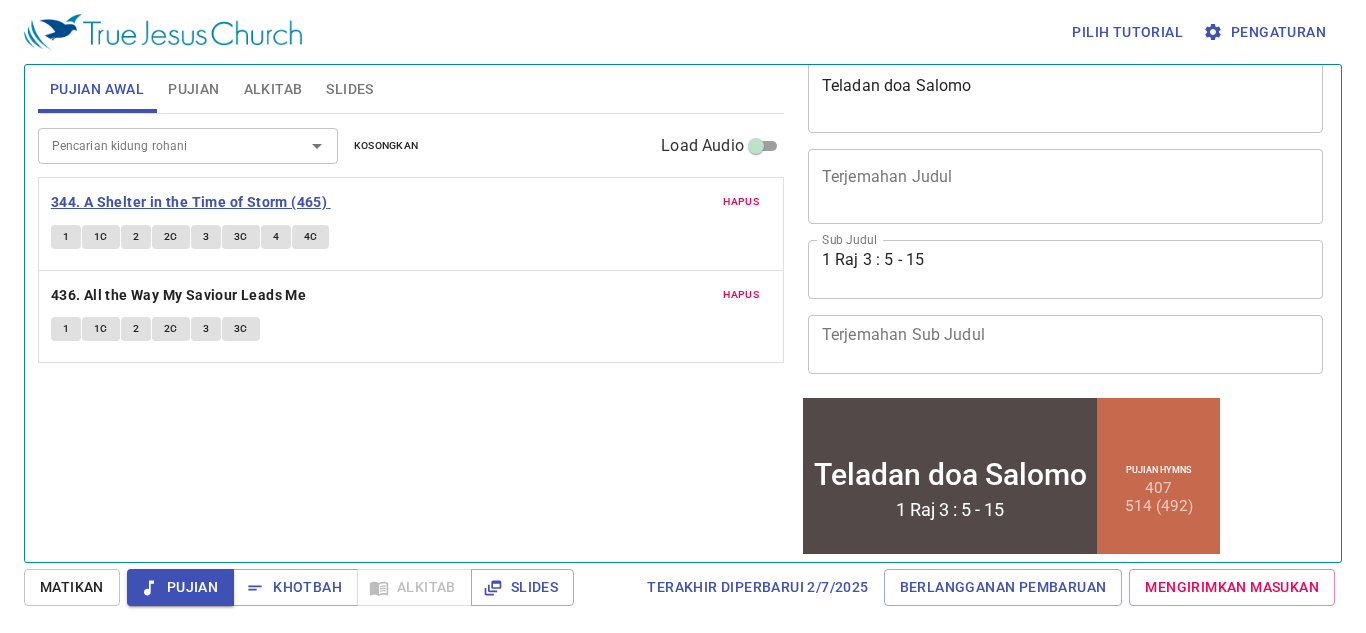 type 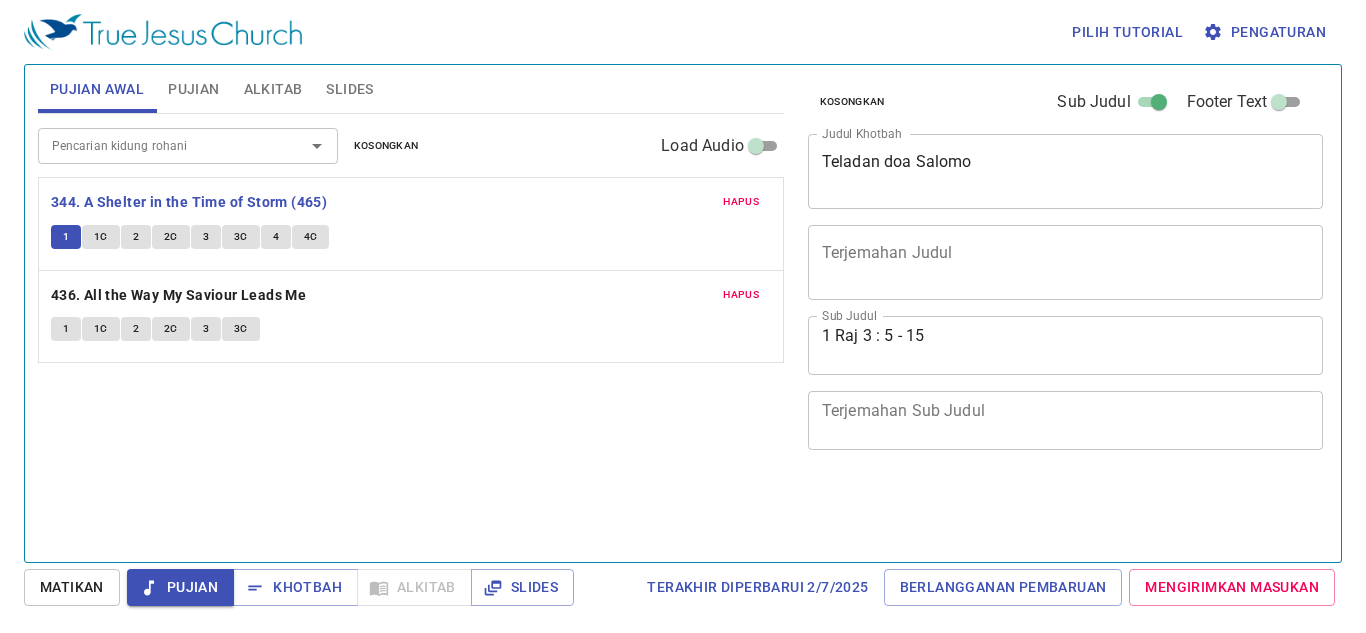 scroll, scrollTop: 0, scrollLeft: 0, axis: both 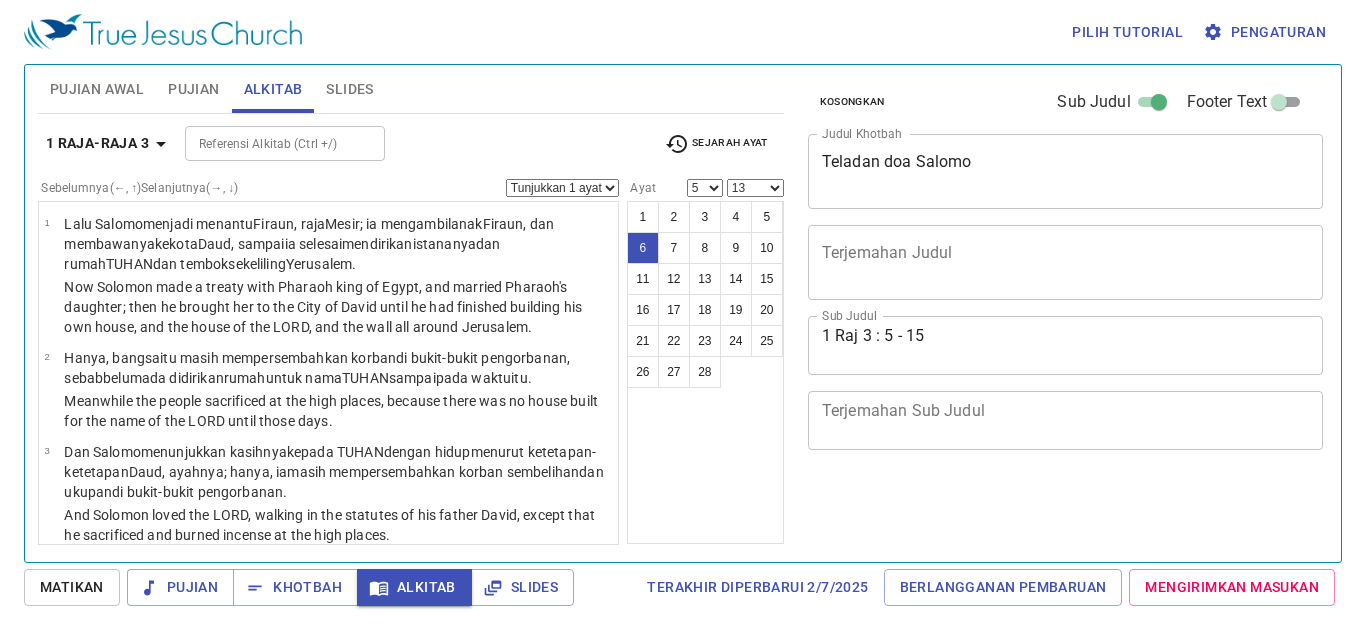 select on "5" 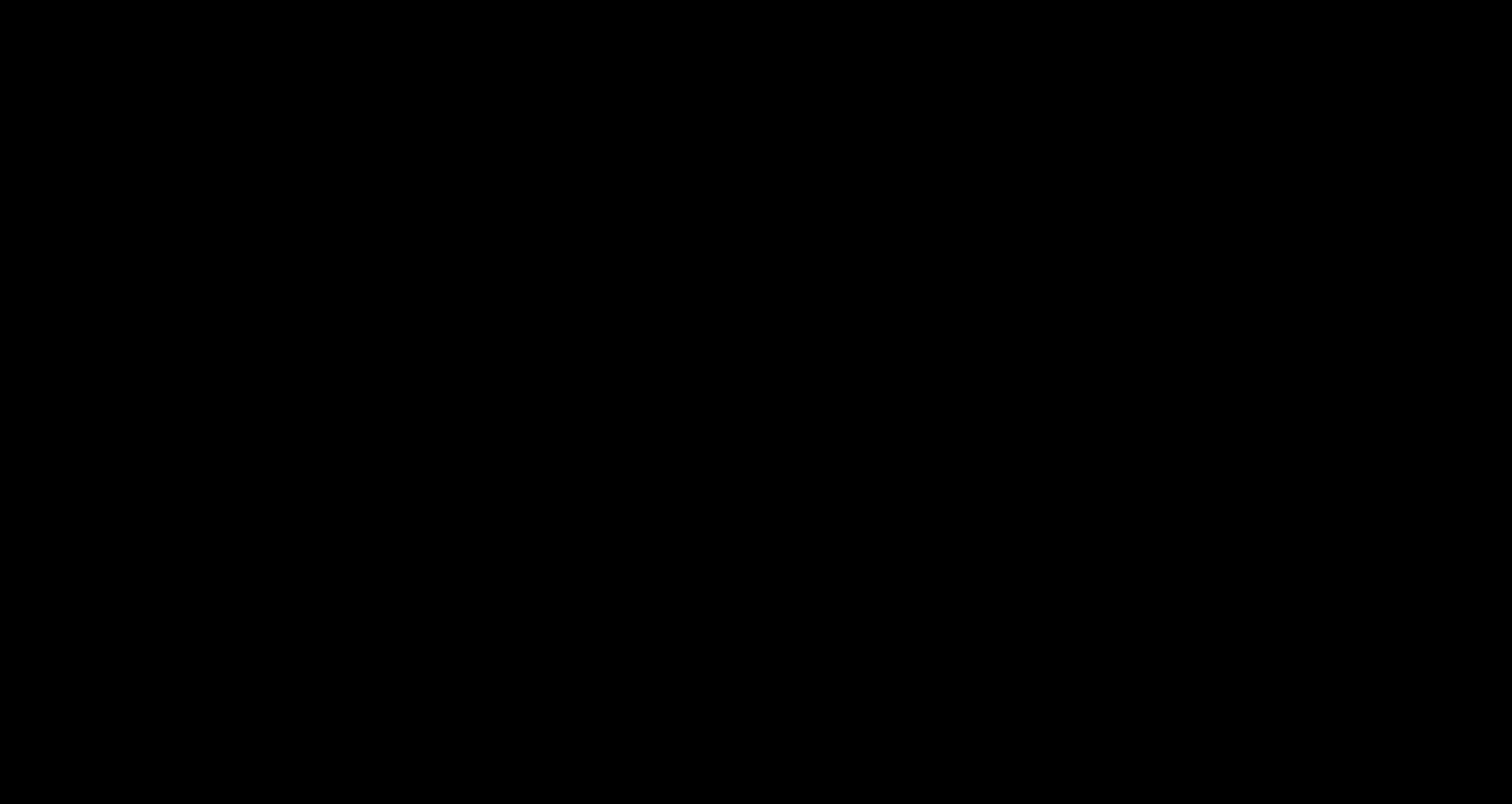 scroll, scrollTop: 0, scrollLeft: 0, axis: both 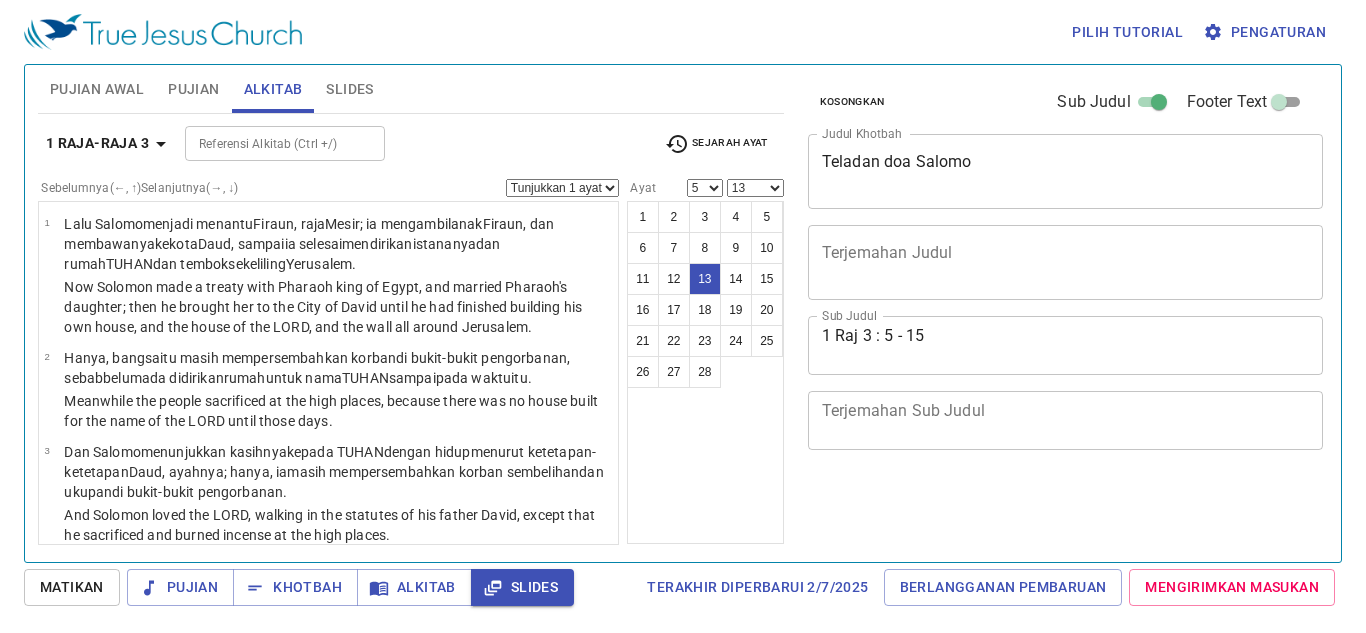 select on "5" 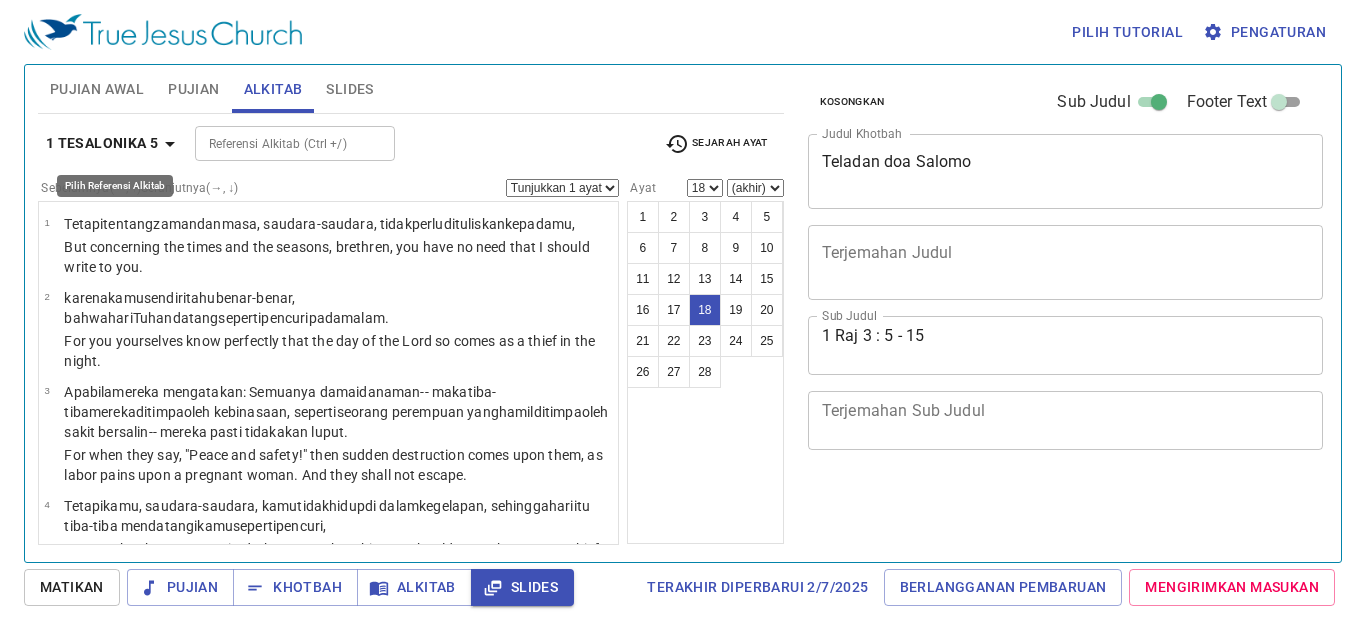 select on "18" 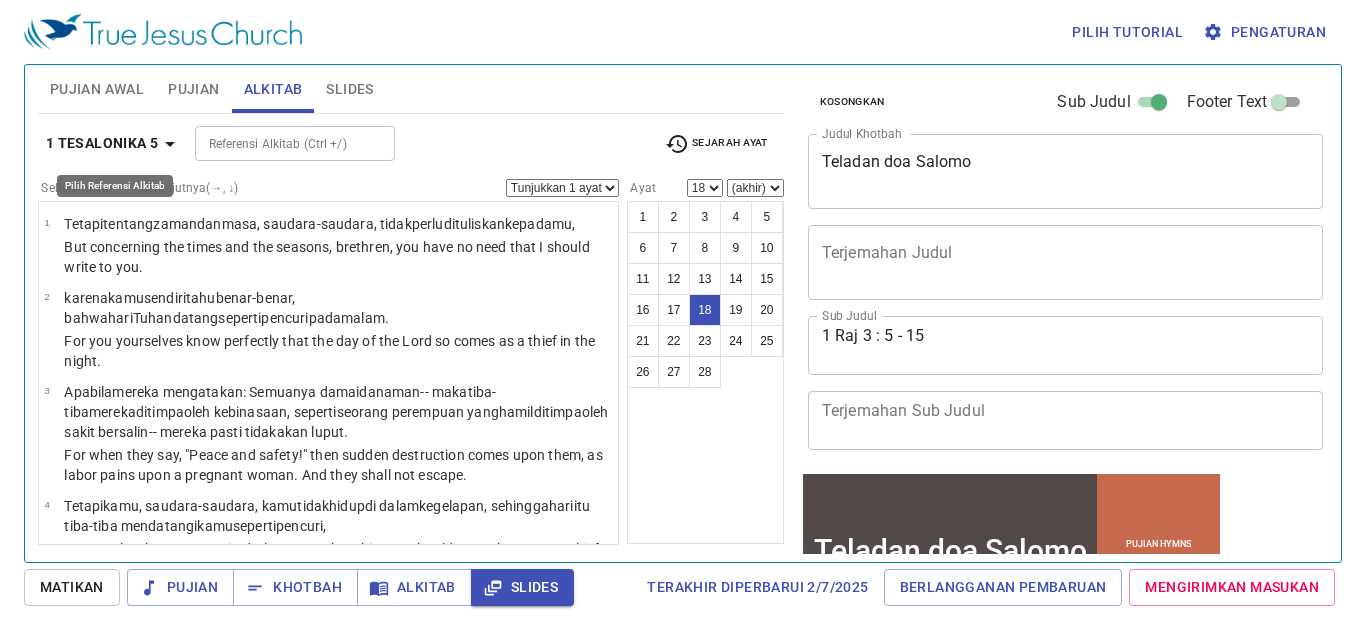 scroll, scrollTop: 1, scrollLeft: 0, axis: vertical 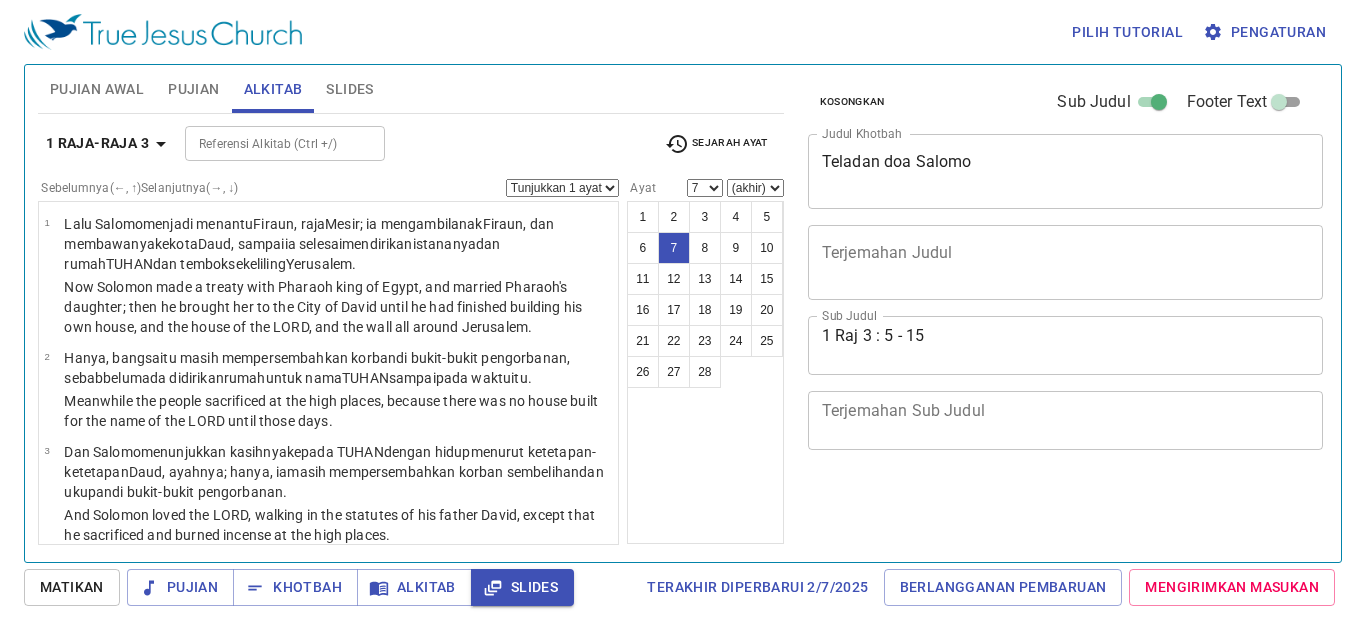 select on "7" 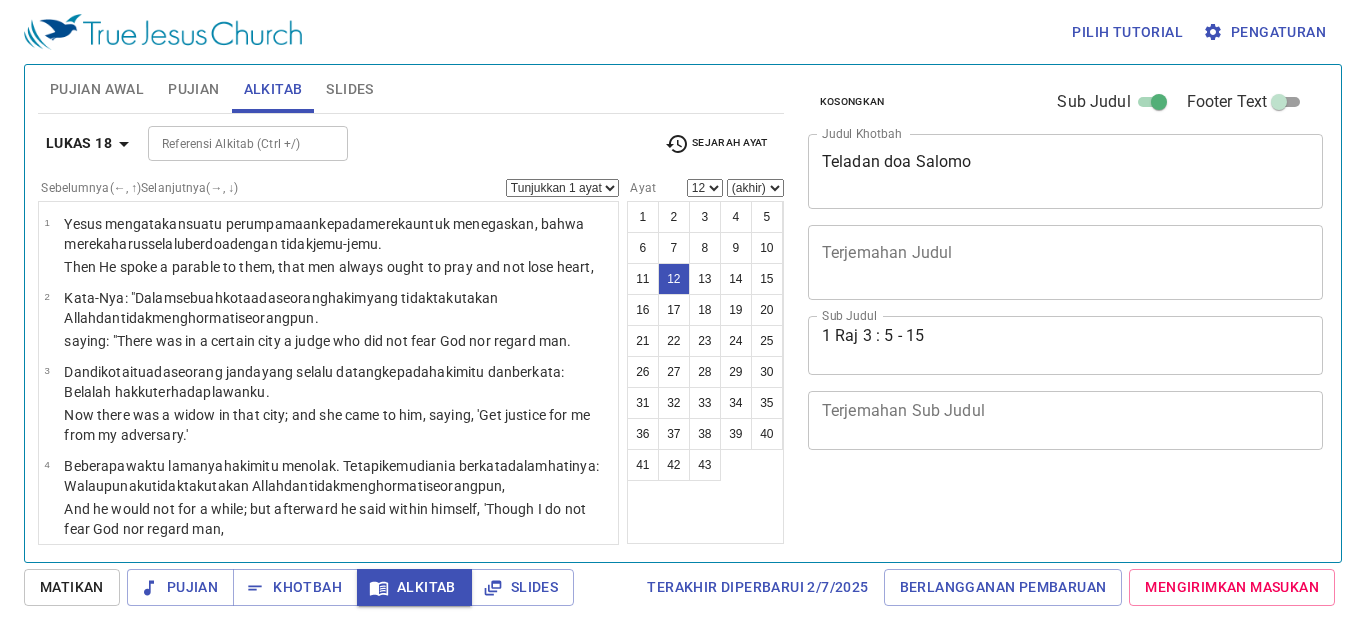 select on "12" 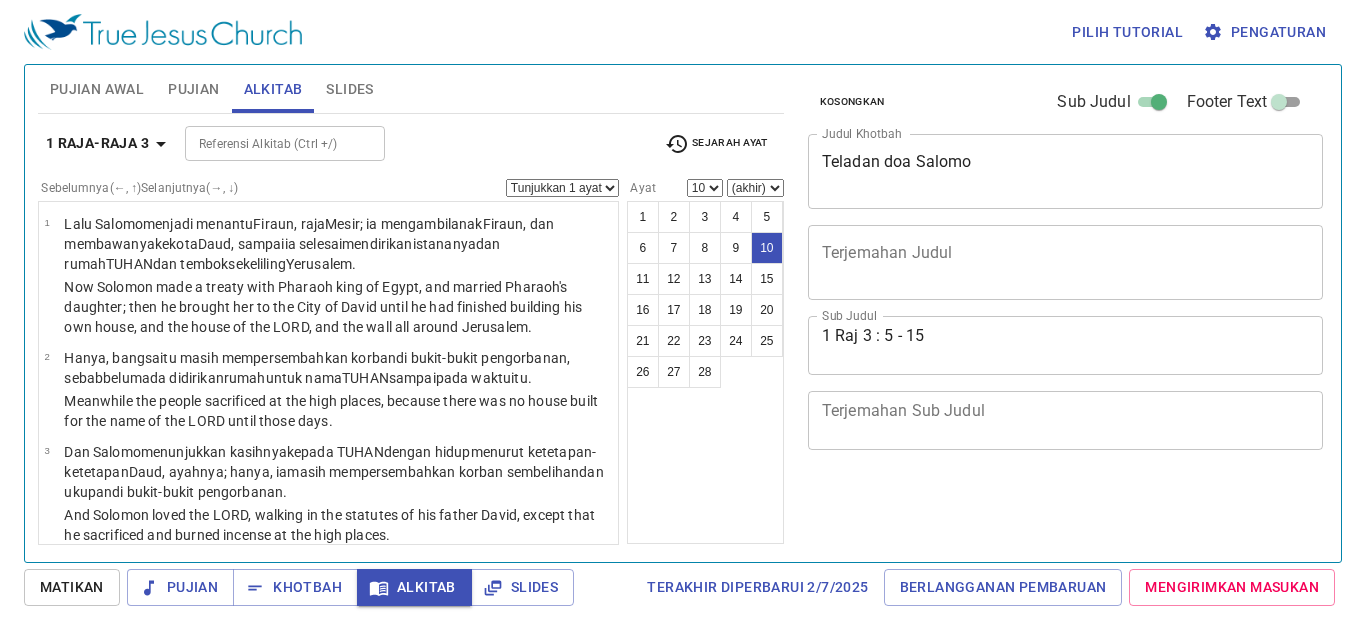select on "10" 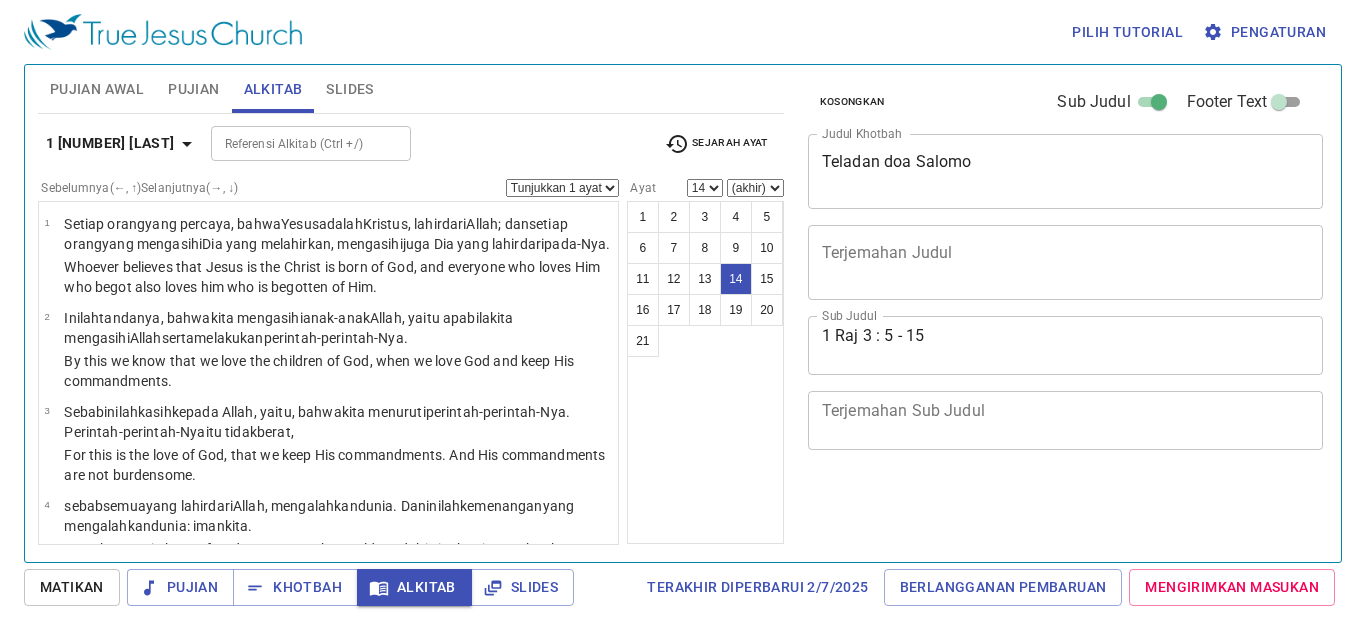 select on "14" 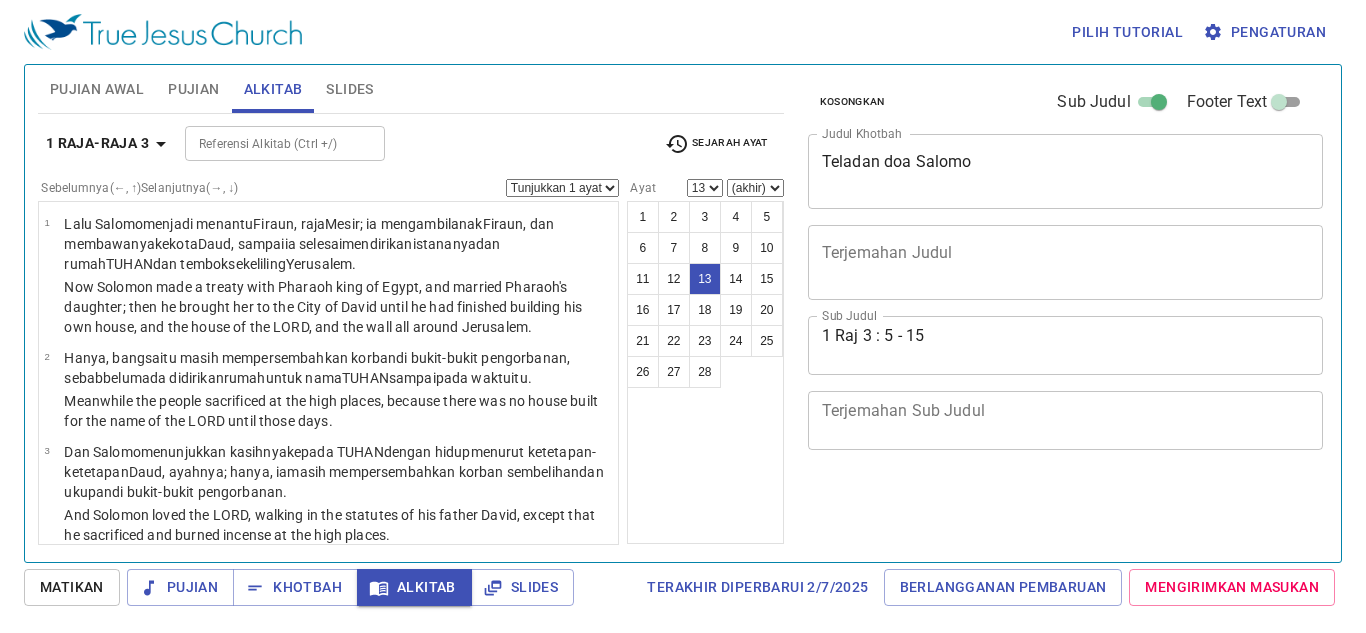 select on "13" 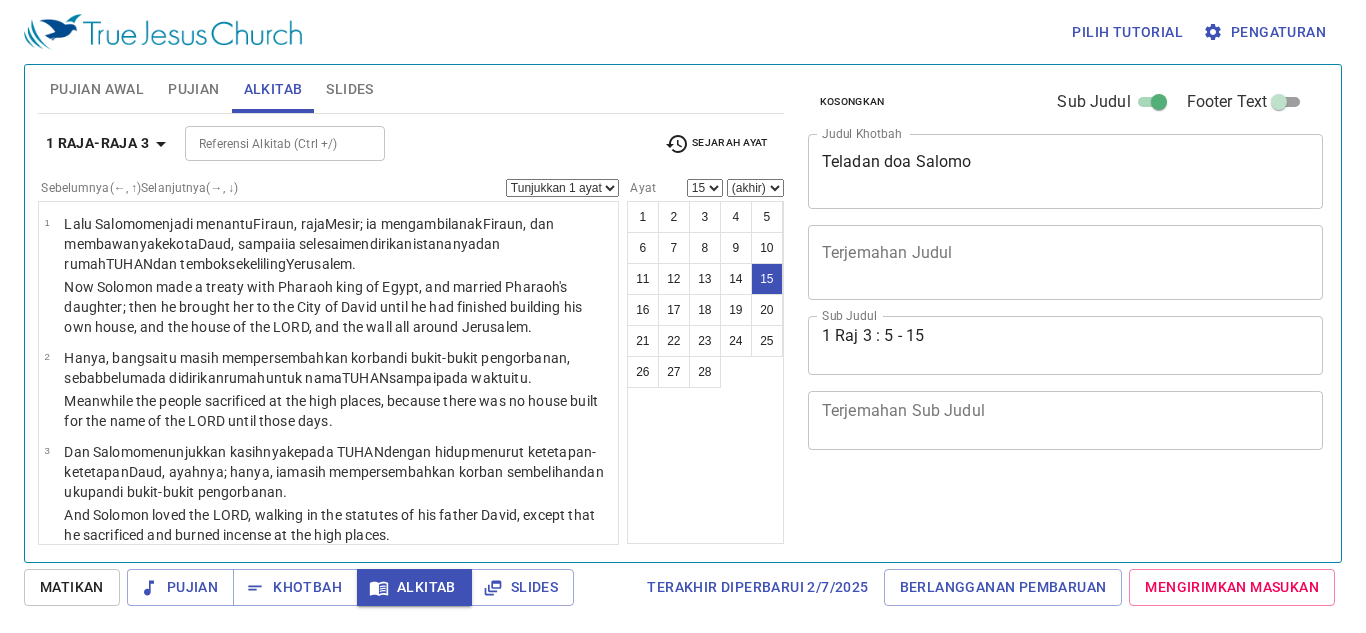 select on "15" 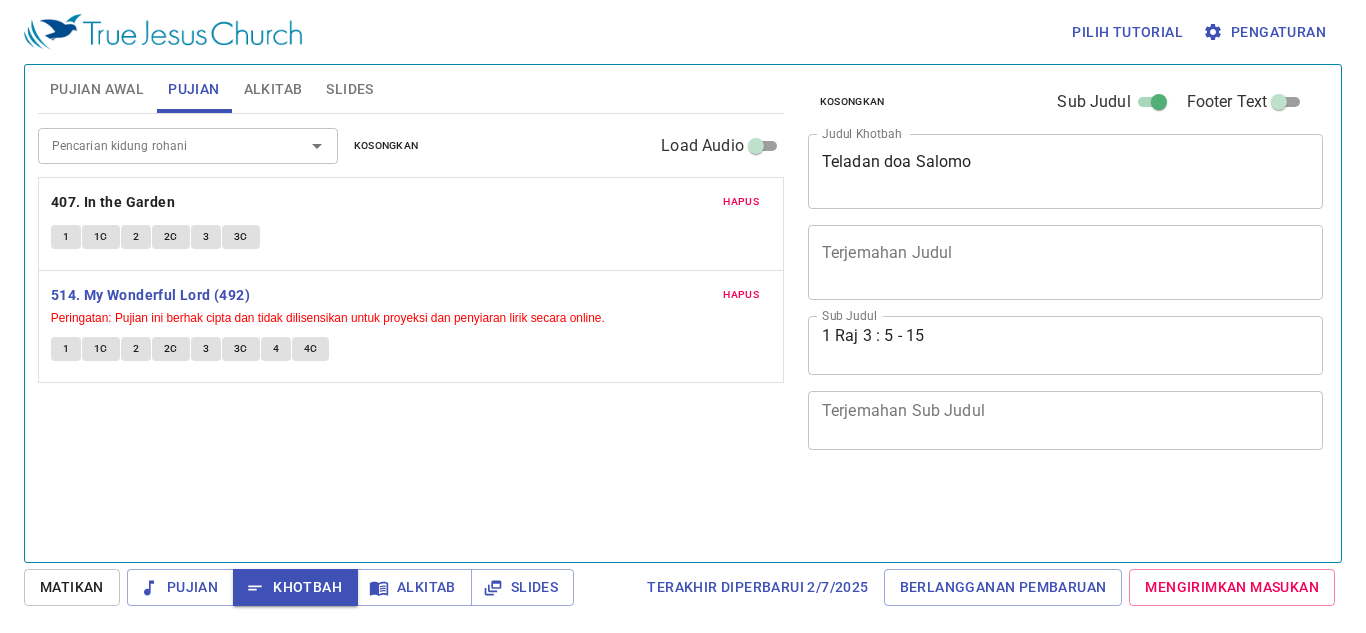 scroll, scrollTop: 0, scrollLeft: 0, axis: both 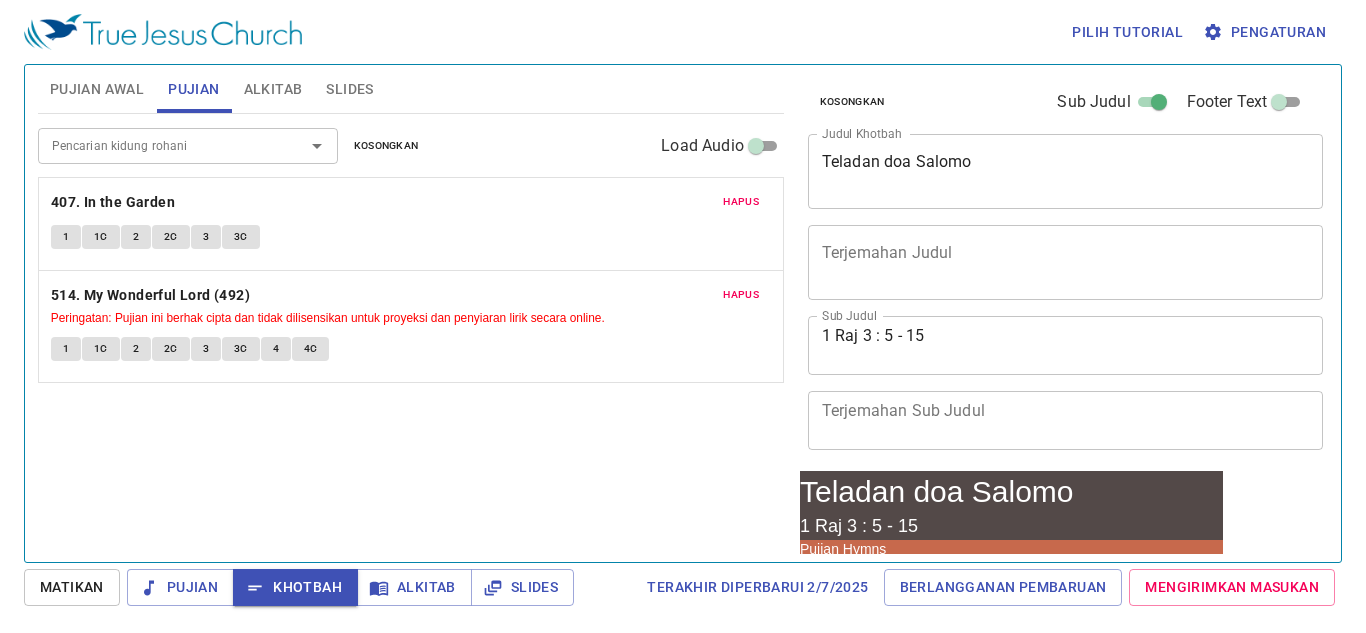 click on "Kosongkan Sub Judul Footer Text Judul Khotbah Teladan doa Salomo x Judul Khotbah Terjemahan Judul x Terjemahan Judul Sub Judul 1 Raj 3 : 5 - 15 x Sub Judul Terjemahan Sub Judul x Terjemahan Sub Judul Footer Text Footer Text" at bounding box center [1064, 268] 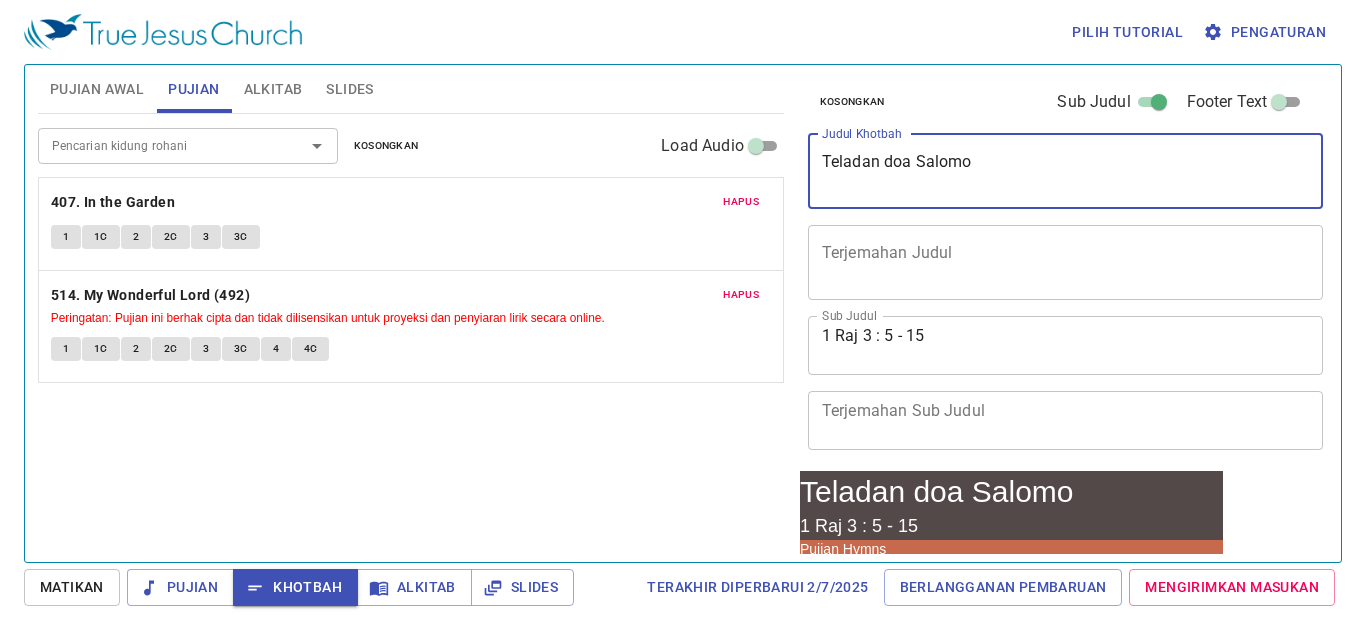 scroll, scrollTop: 0, scrollLeft: 0, axis: both 